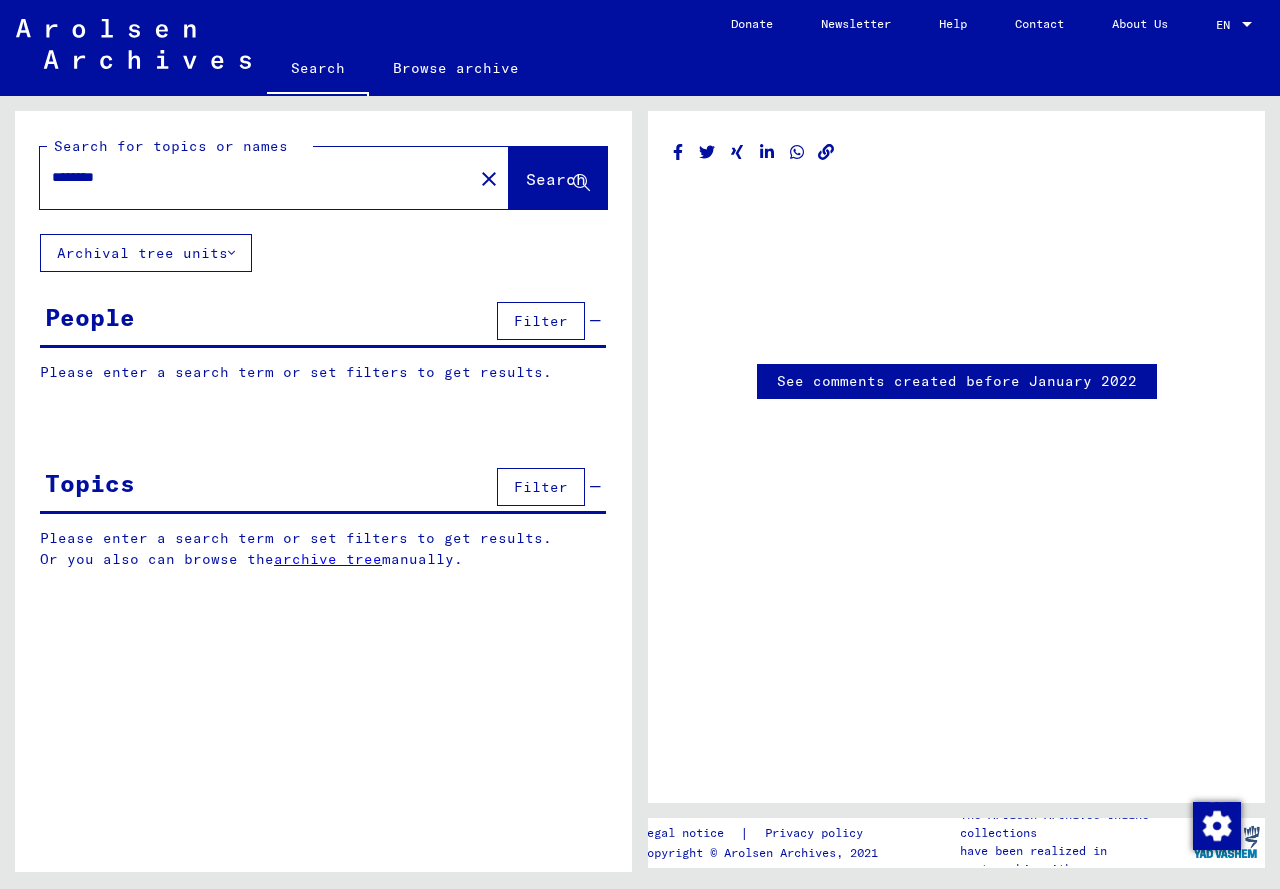 scroll, scrollTop: 0, scrollLeft: 0, axis: both 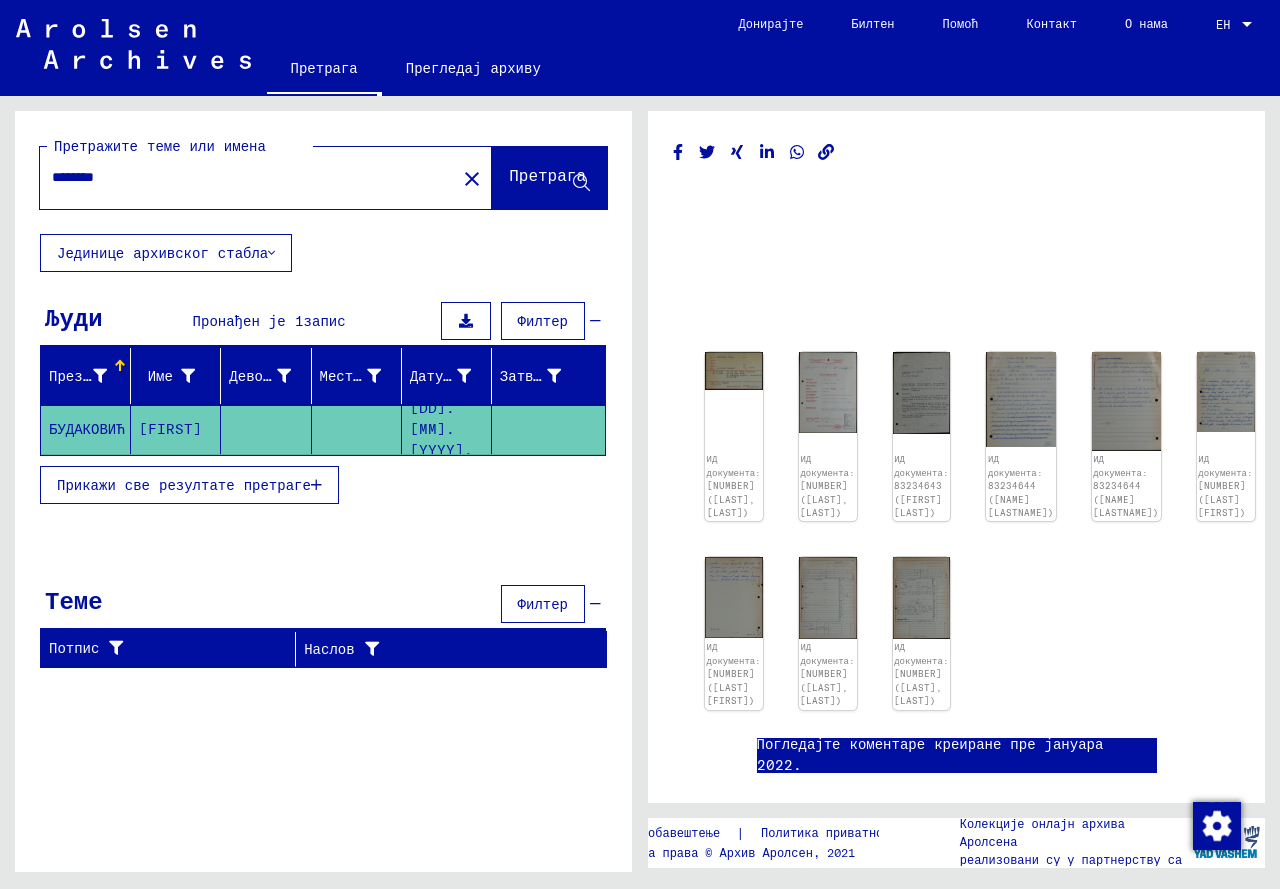 click on "********" at bounding box center (248, 177) 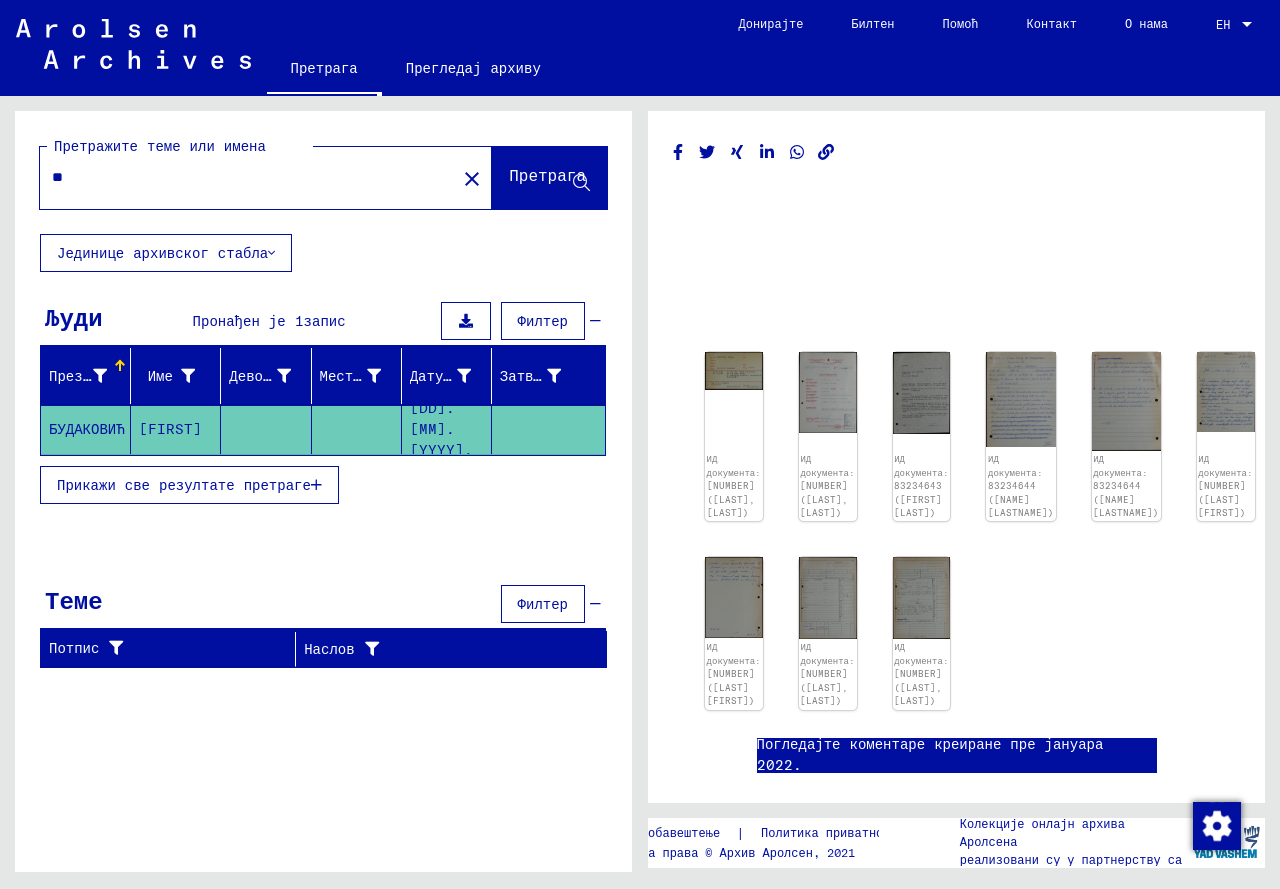 type on "*" 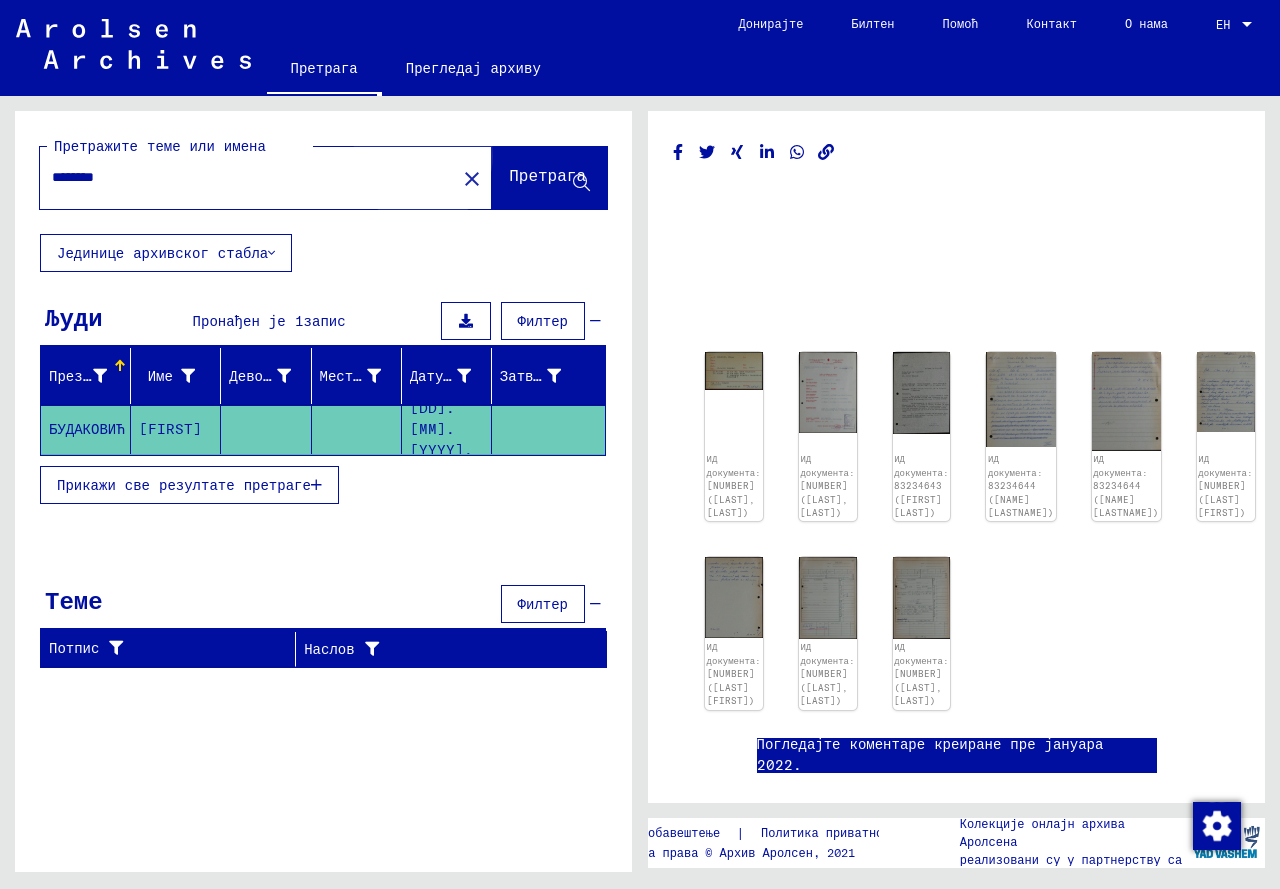 click on "Претрага" 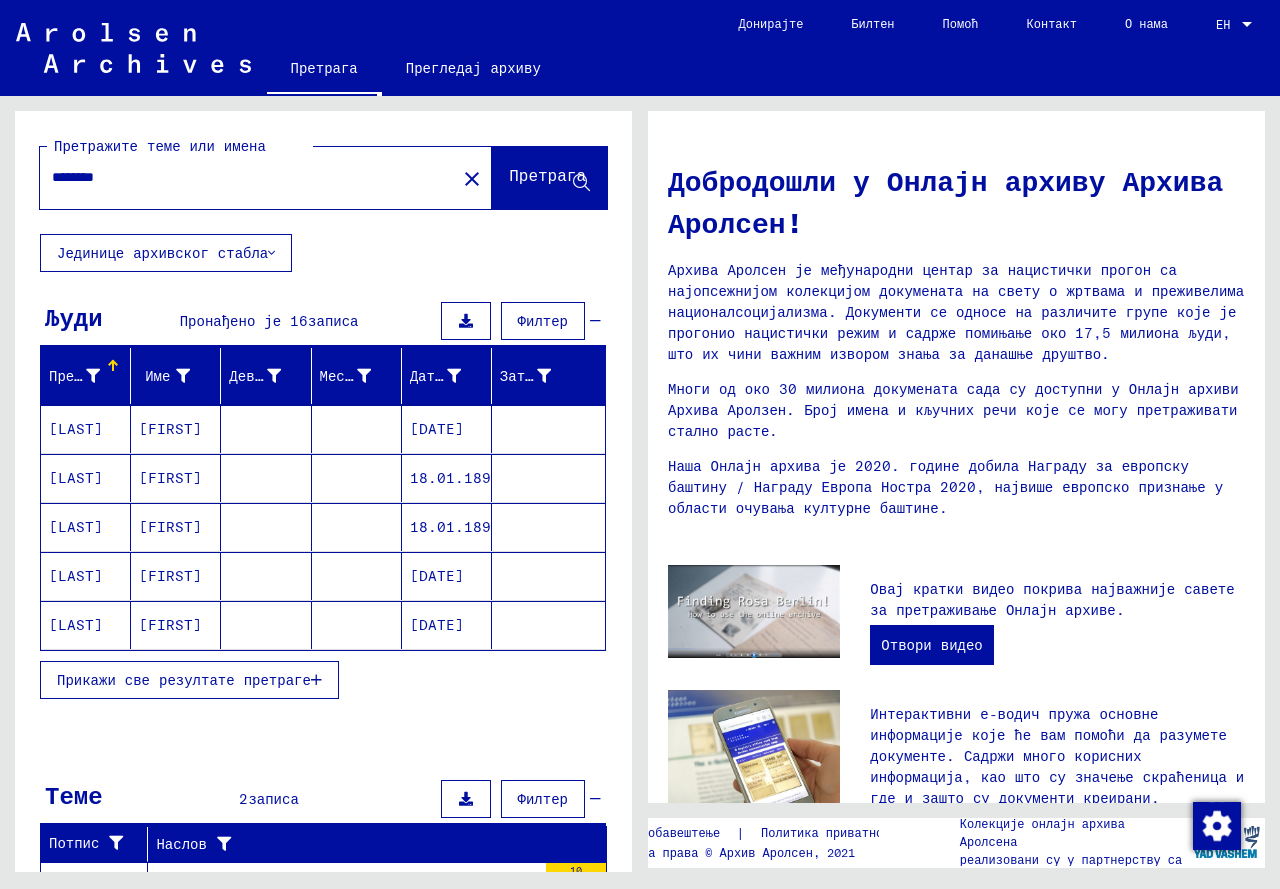 click on "Прикажи све резултате претраге" at bounding box center (184, 680) 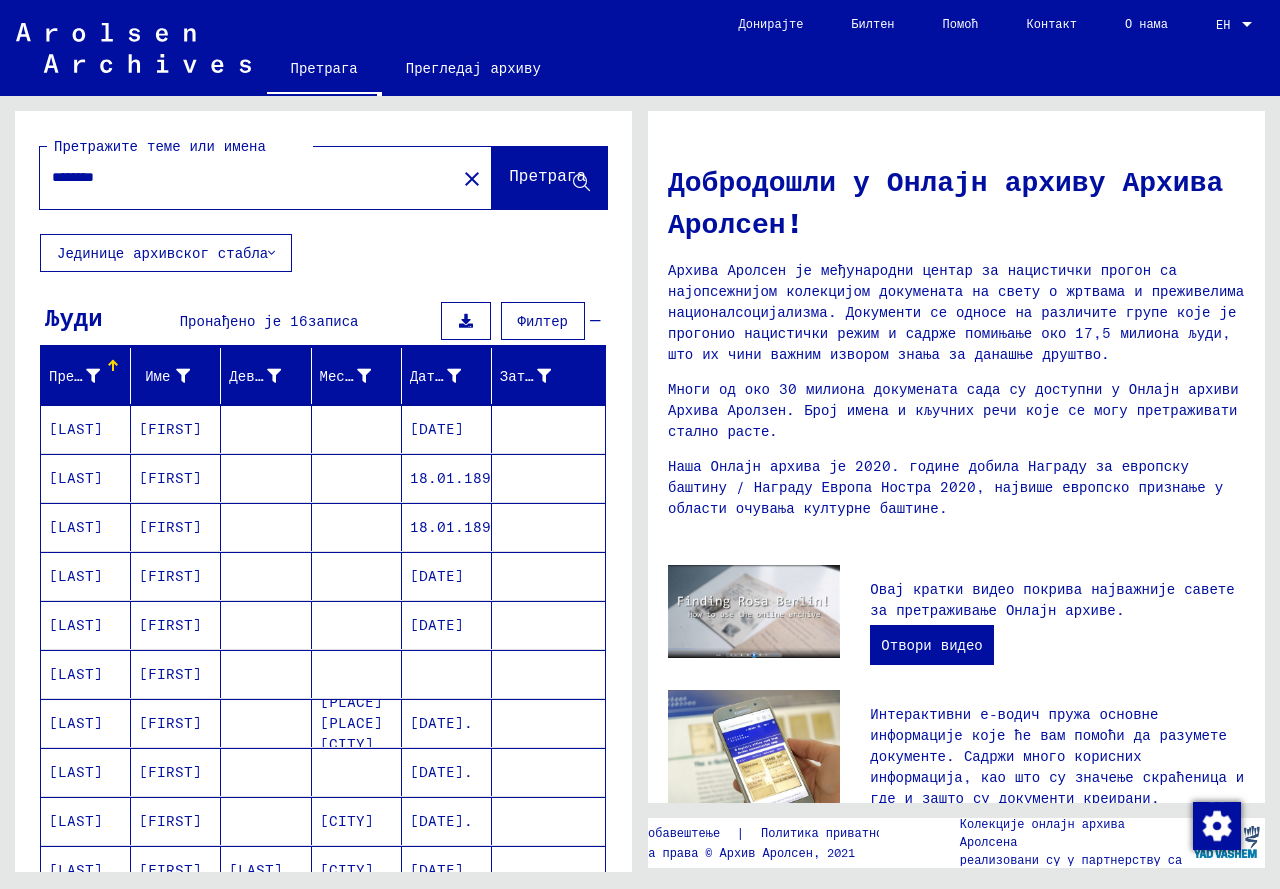drag, startPoint x: 632, startPoint y: 372, endPoint x: 639, endPoint y: 420, distance: 48.507732 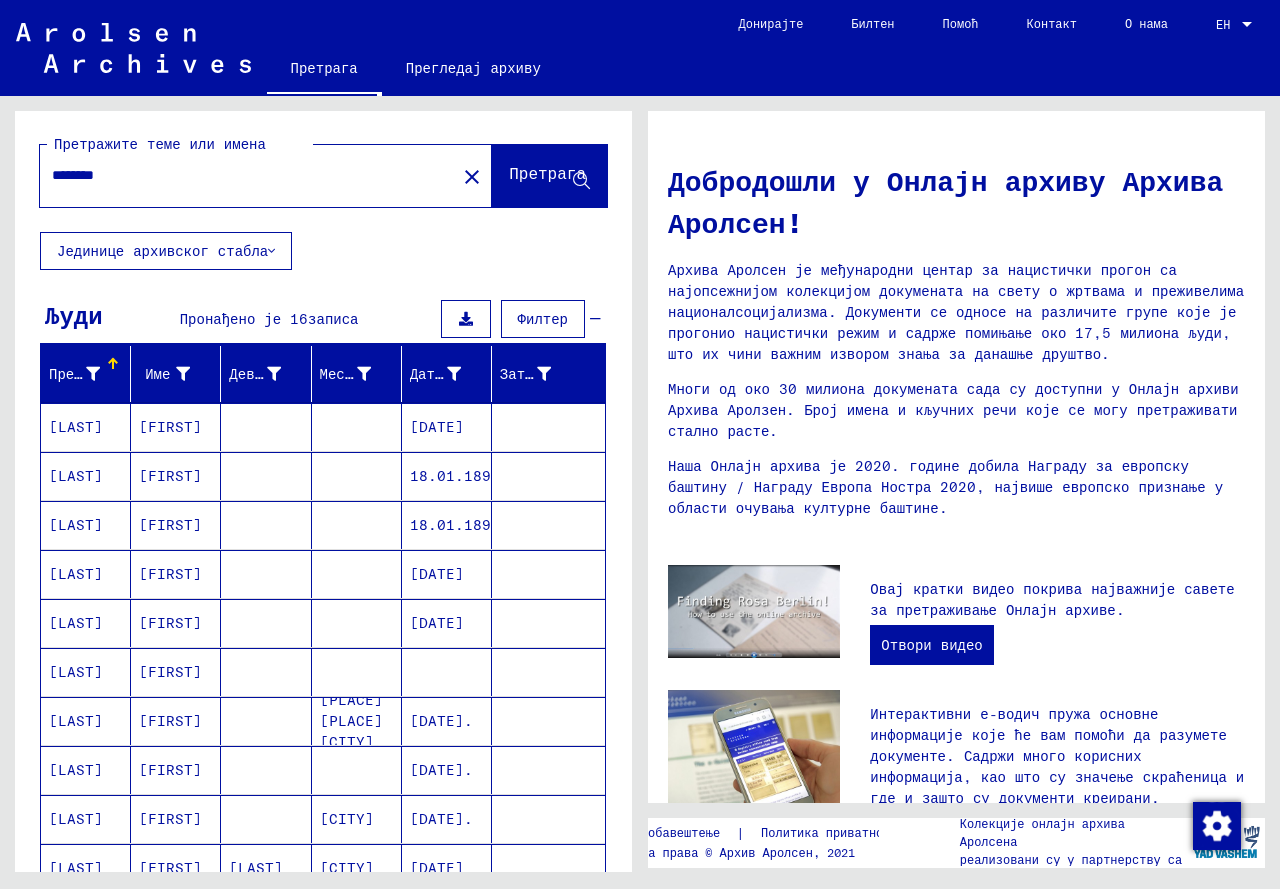 scroll, scrollTop: 0, scrollLeft: 0, axis: both 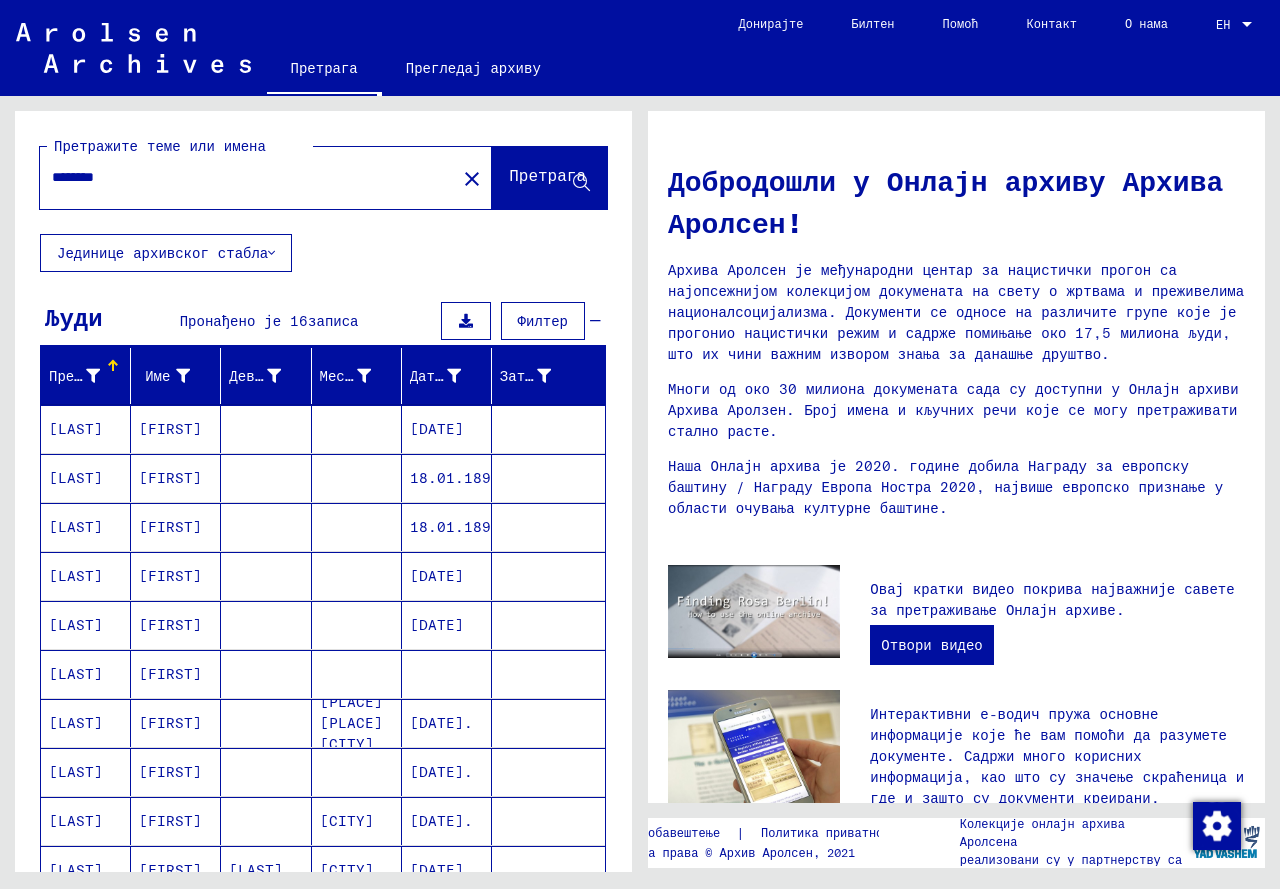 click on "********" at bounding box center [242, 177] 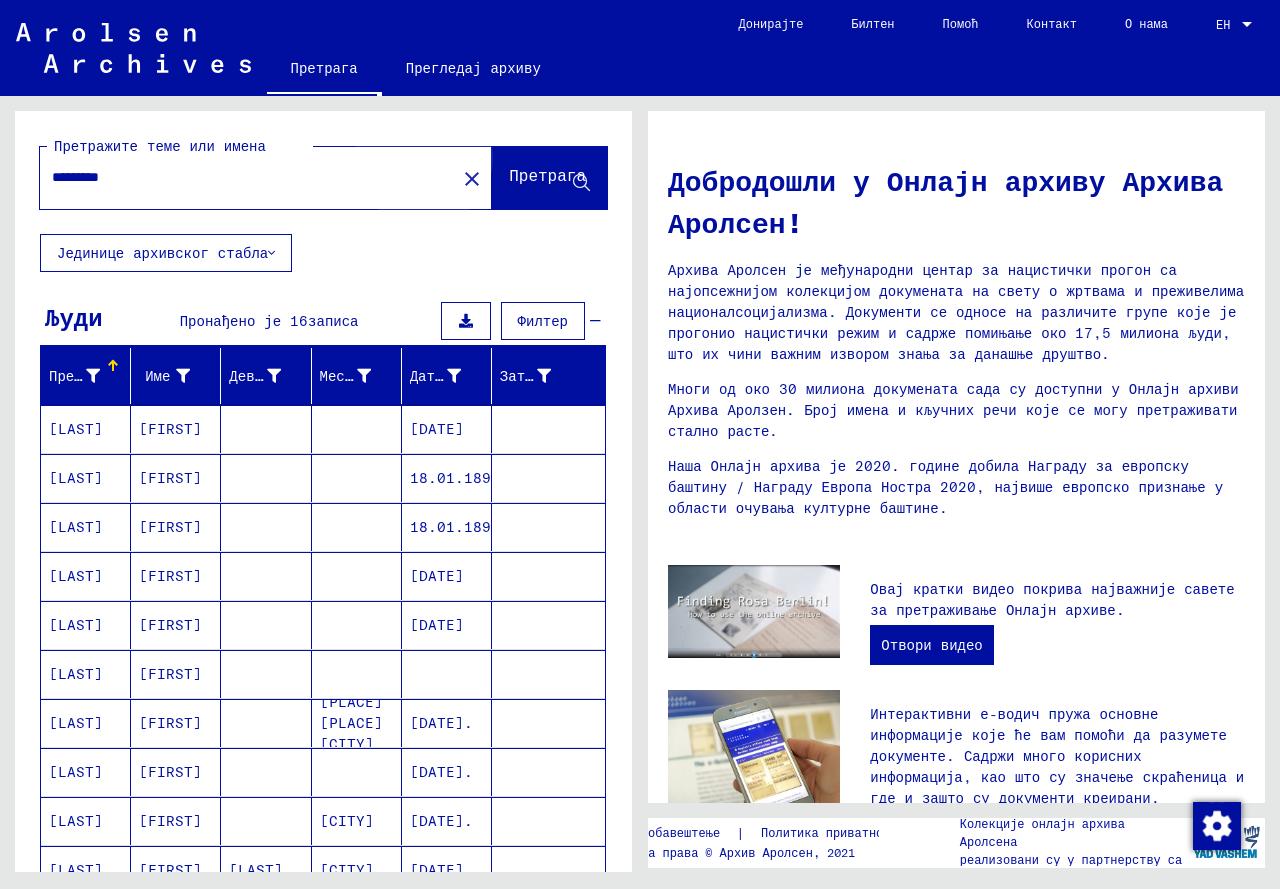 click on "Претрага" 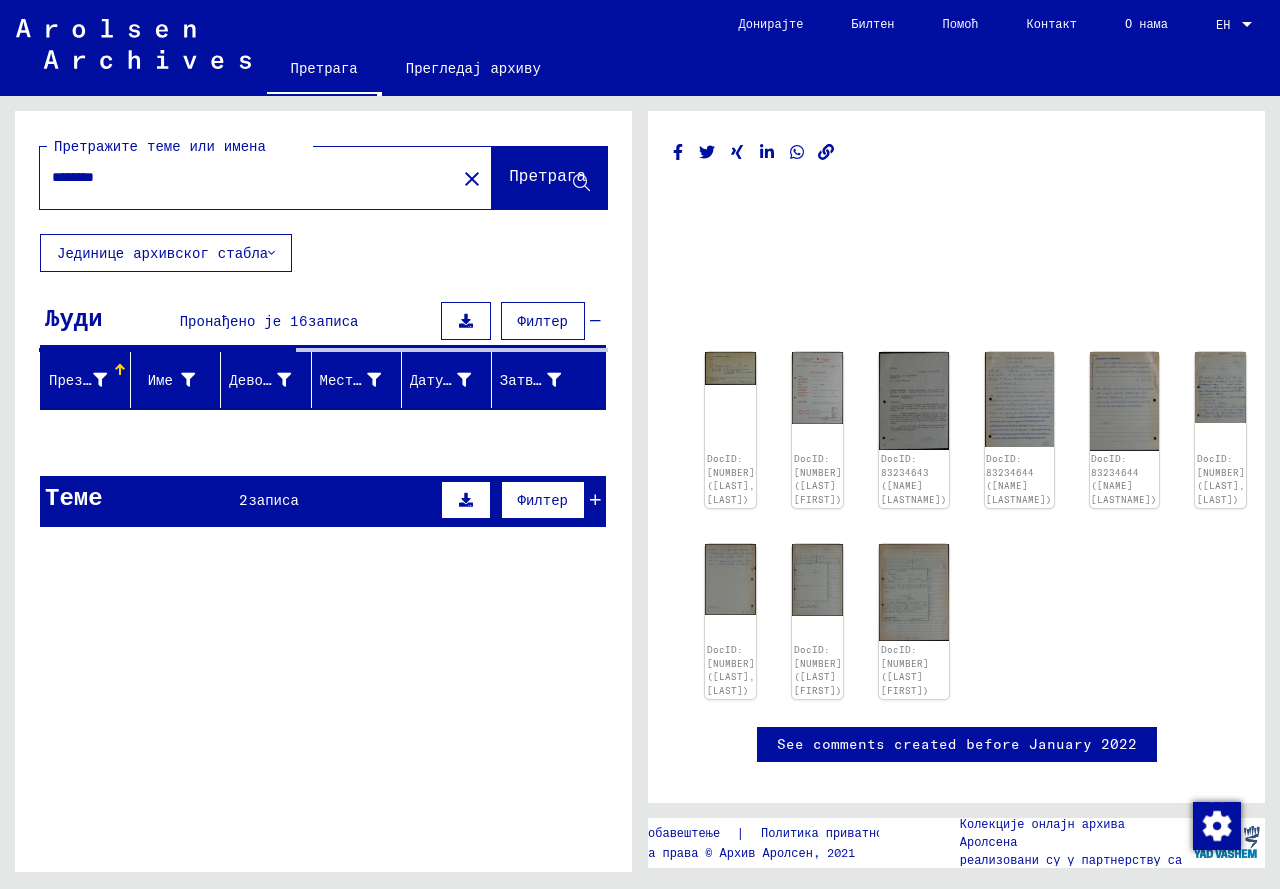type on "*********" 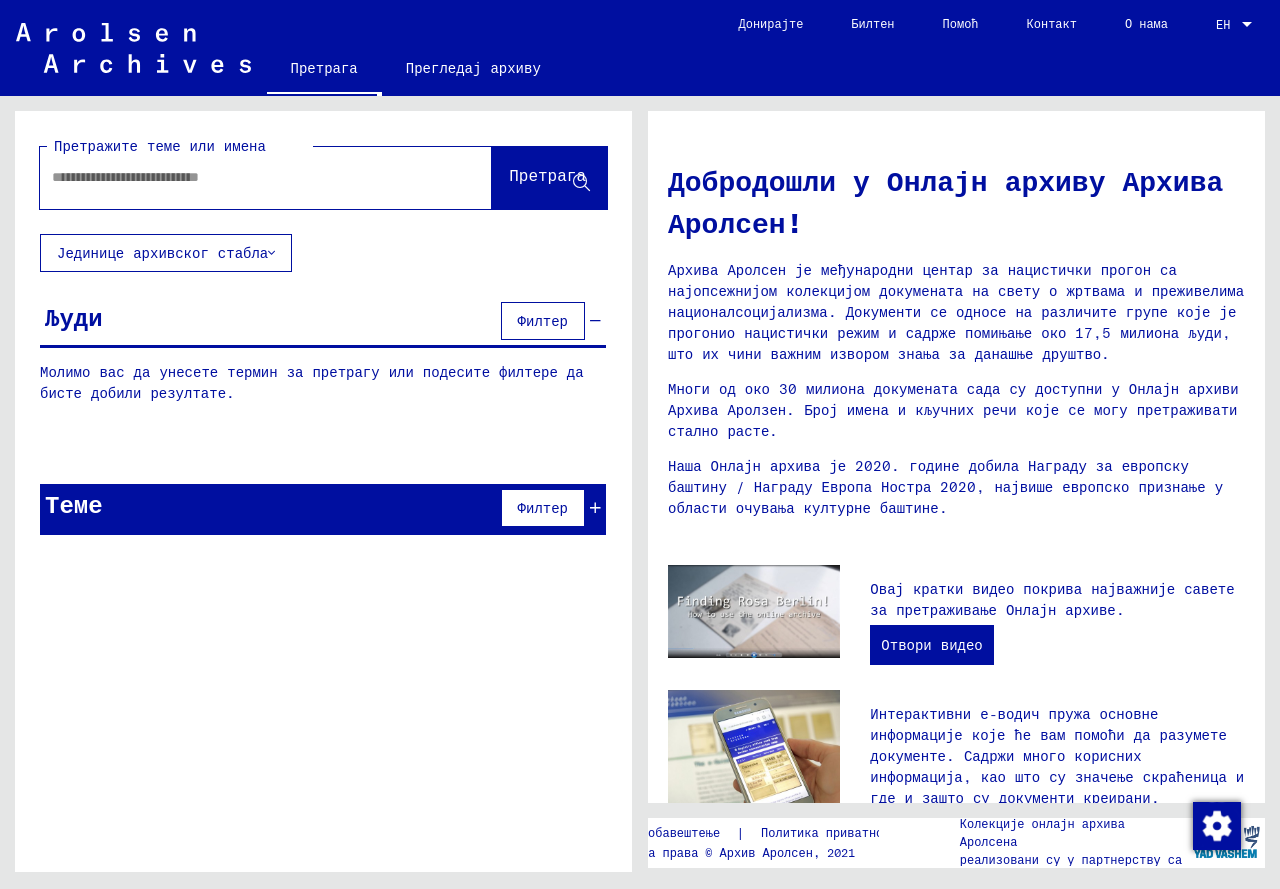 click at bounding box center (242, 177) 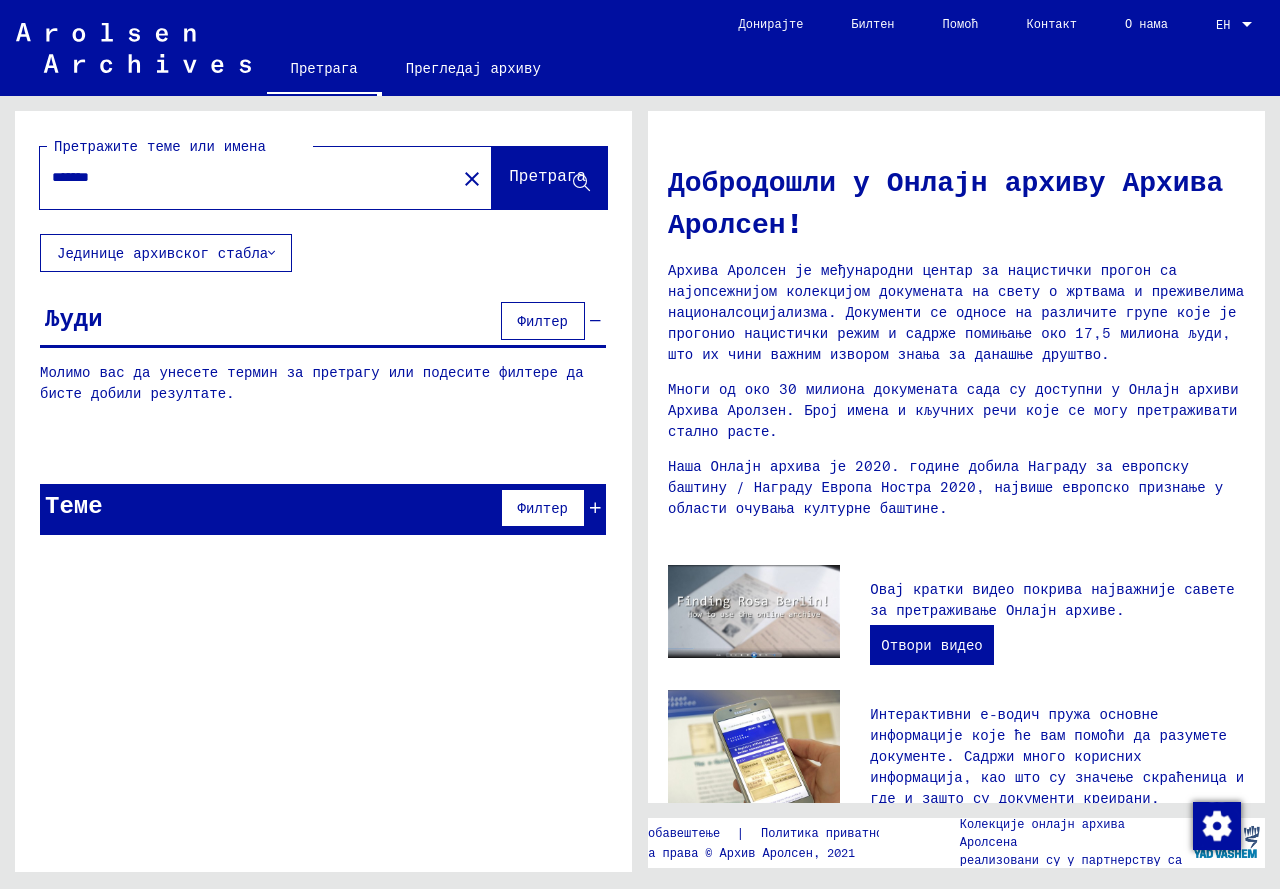 type on "*******" 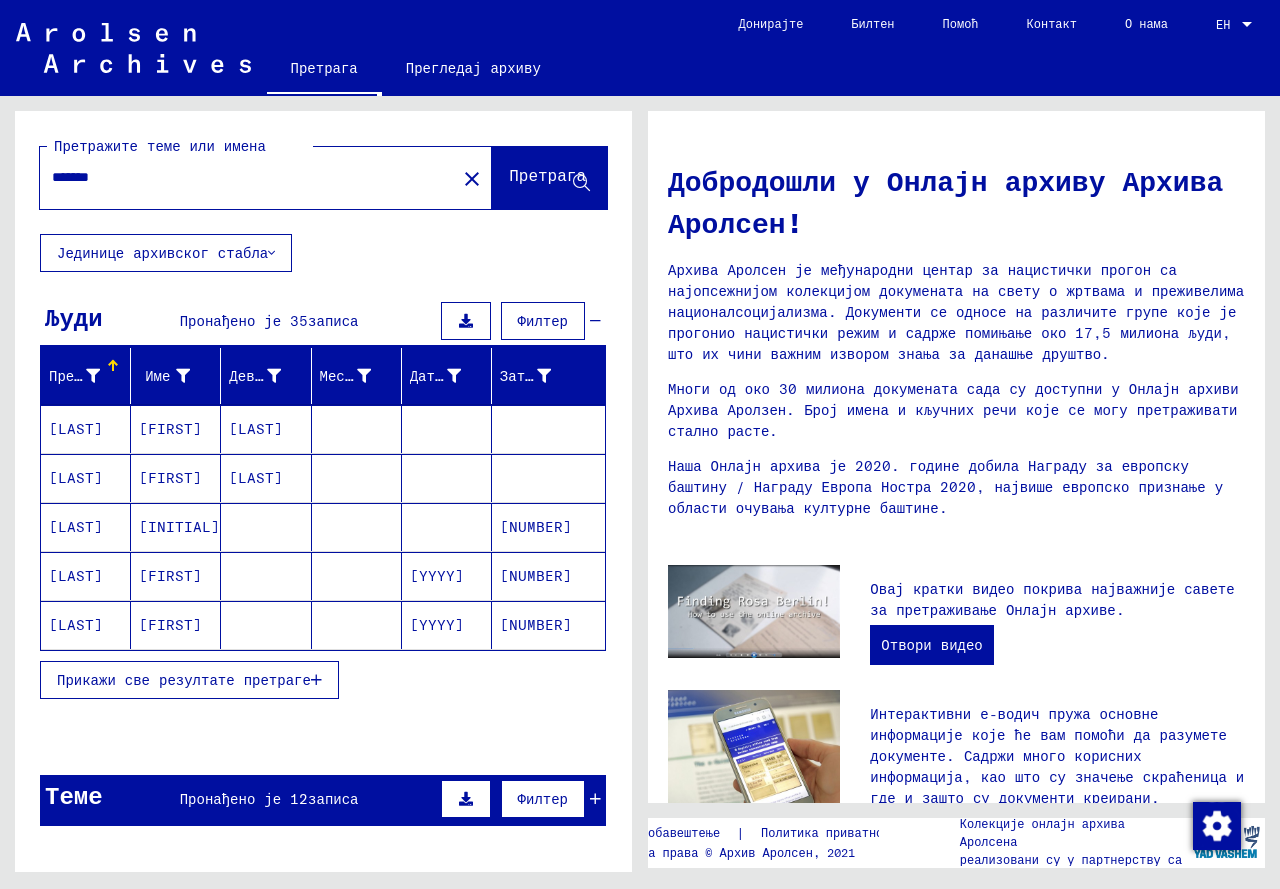 click on "Прикажи све резултате претраге" at bounding box center [184, 680] 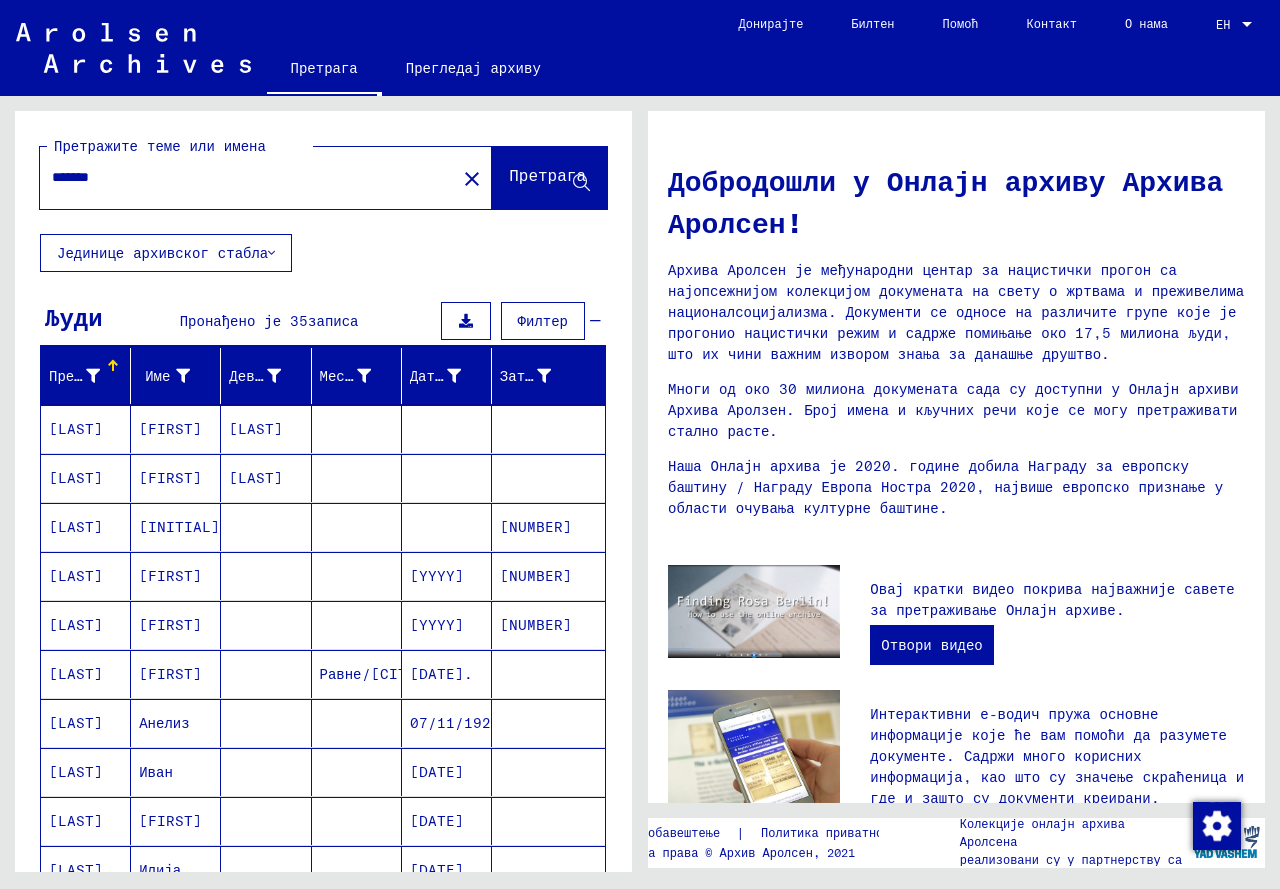 drag, startPoint x: 636, startPoint y: 275, endPoint x: 634, endPoint y: 297, distance: 22.090721 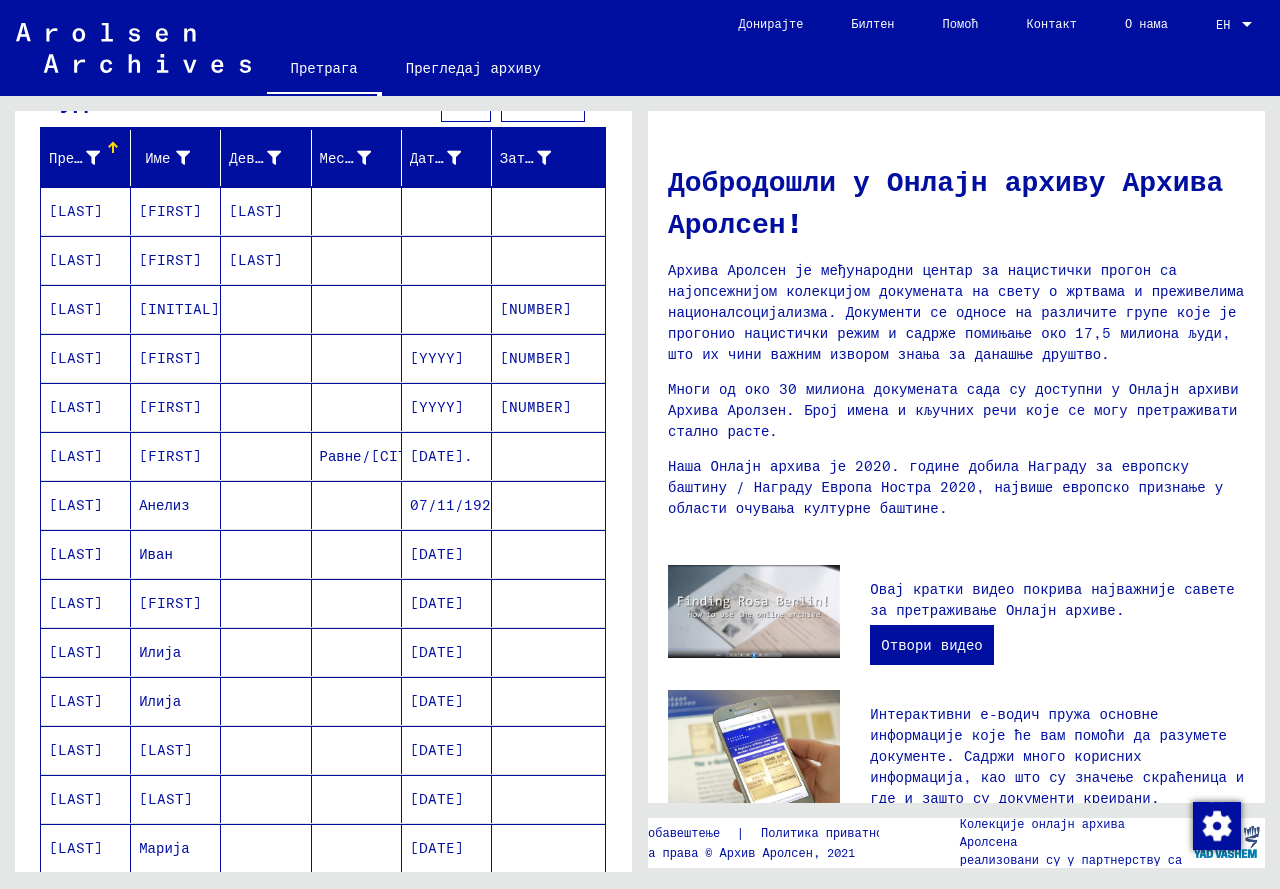 scroll, scrollTop: 224, scrollLeft: 0, axis: vertical 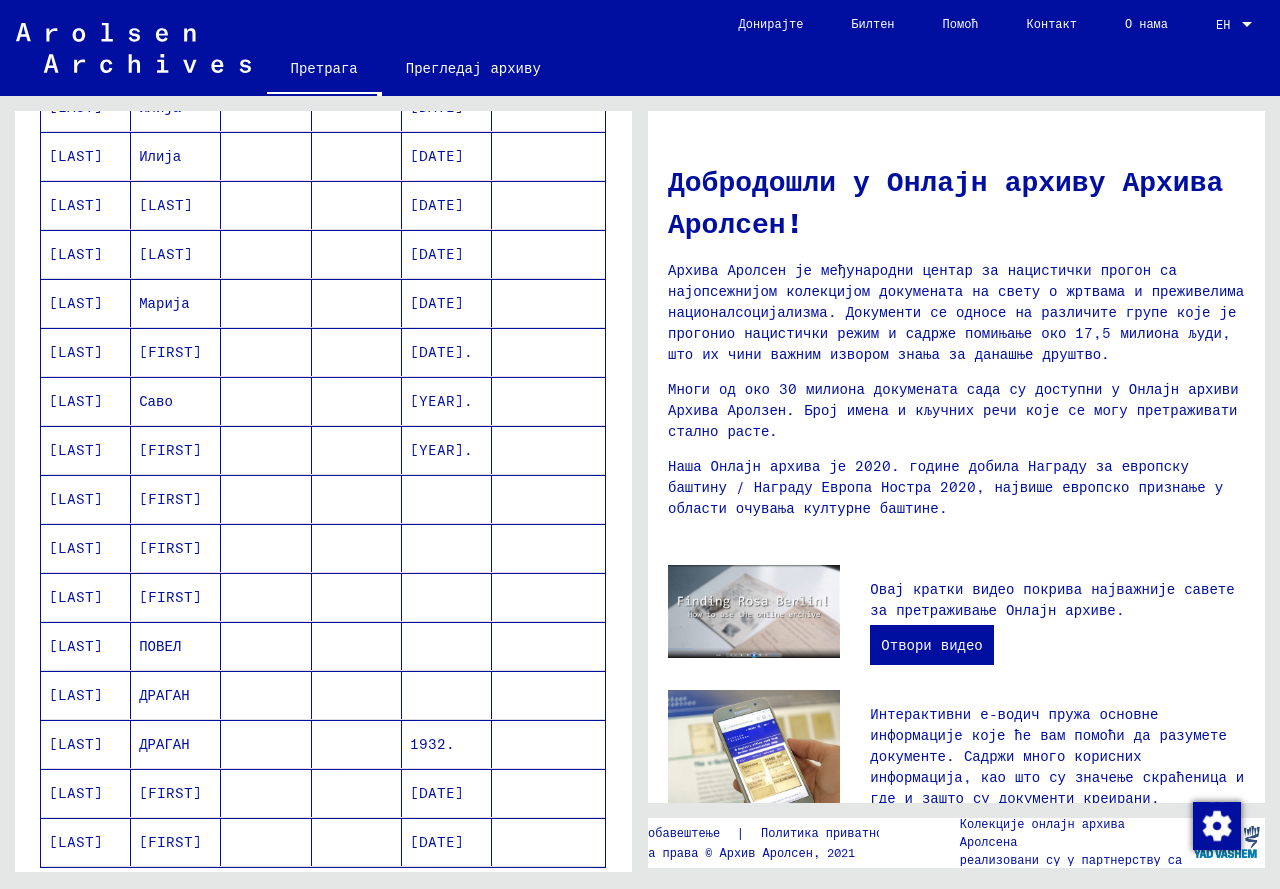 click on "[FIRST]" at bounding box center (170, 548) 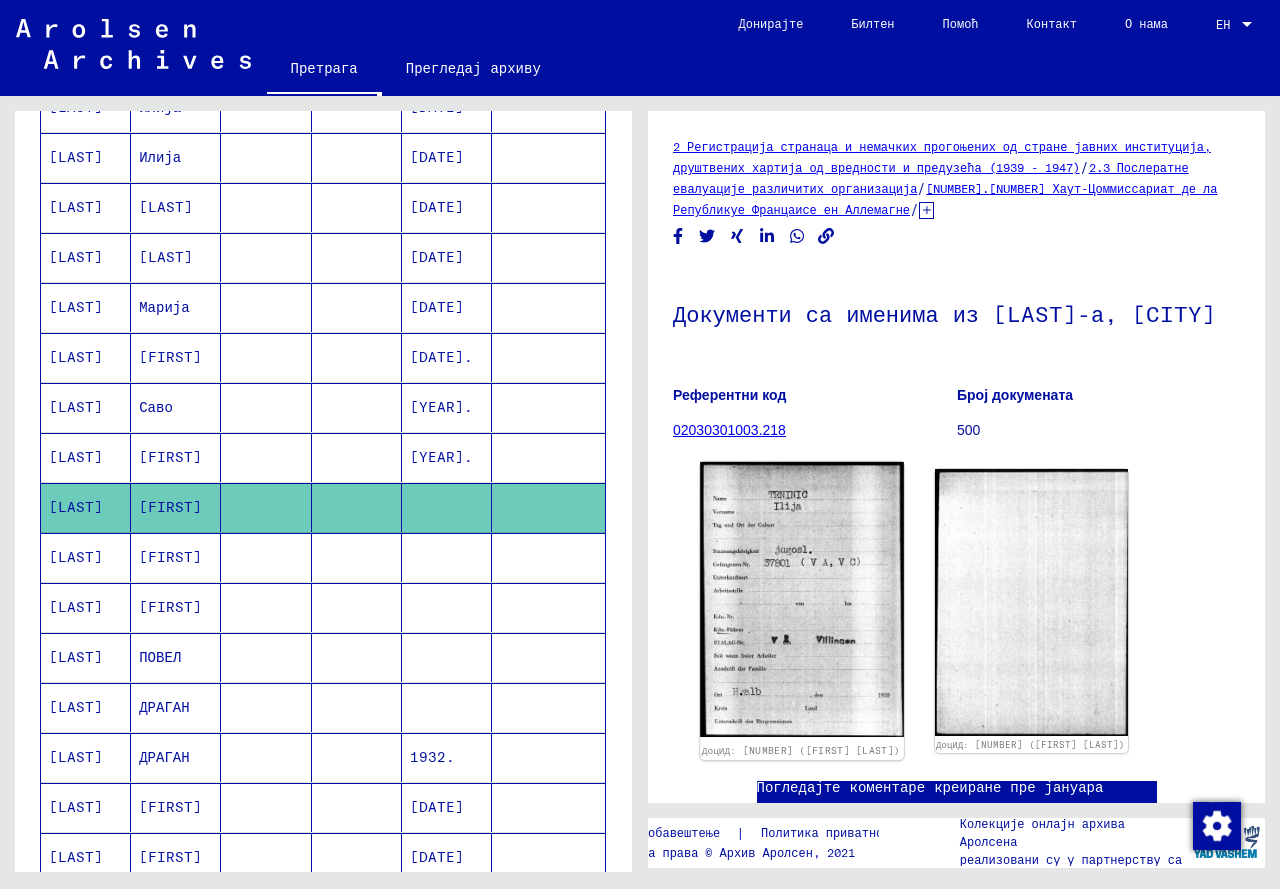 scroll, scrollTop: 0, scrollLeft: 0, axis: both 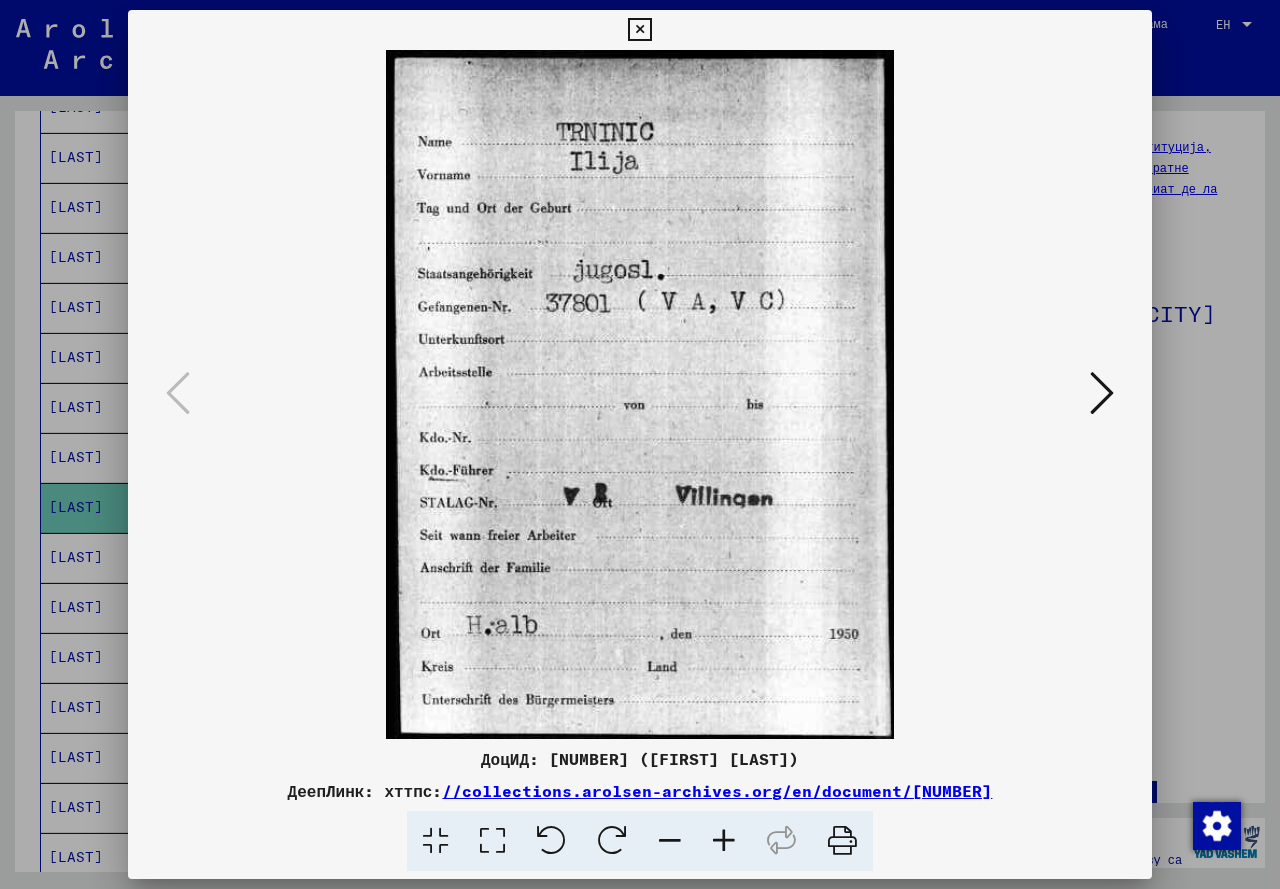 click at bounding box center (639, 30) 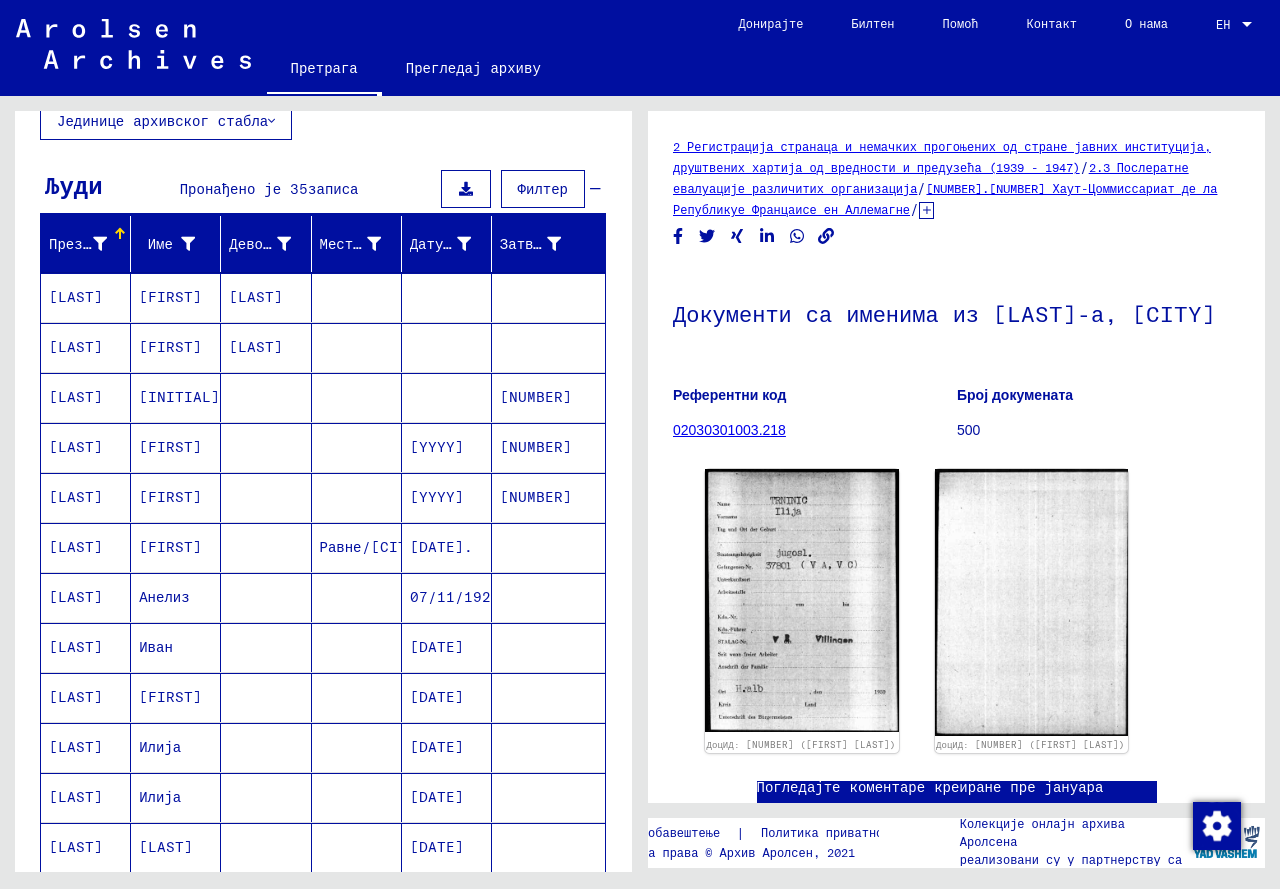 scroll, scrollTop: 133, scrollLeft: 0, axis: vertical 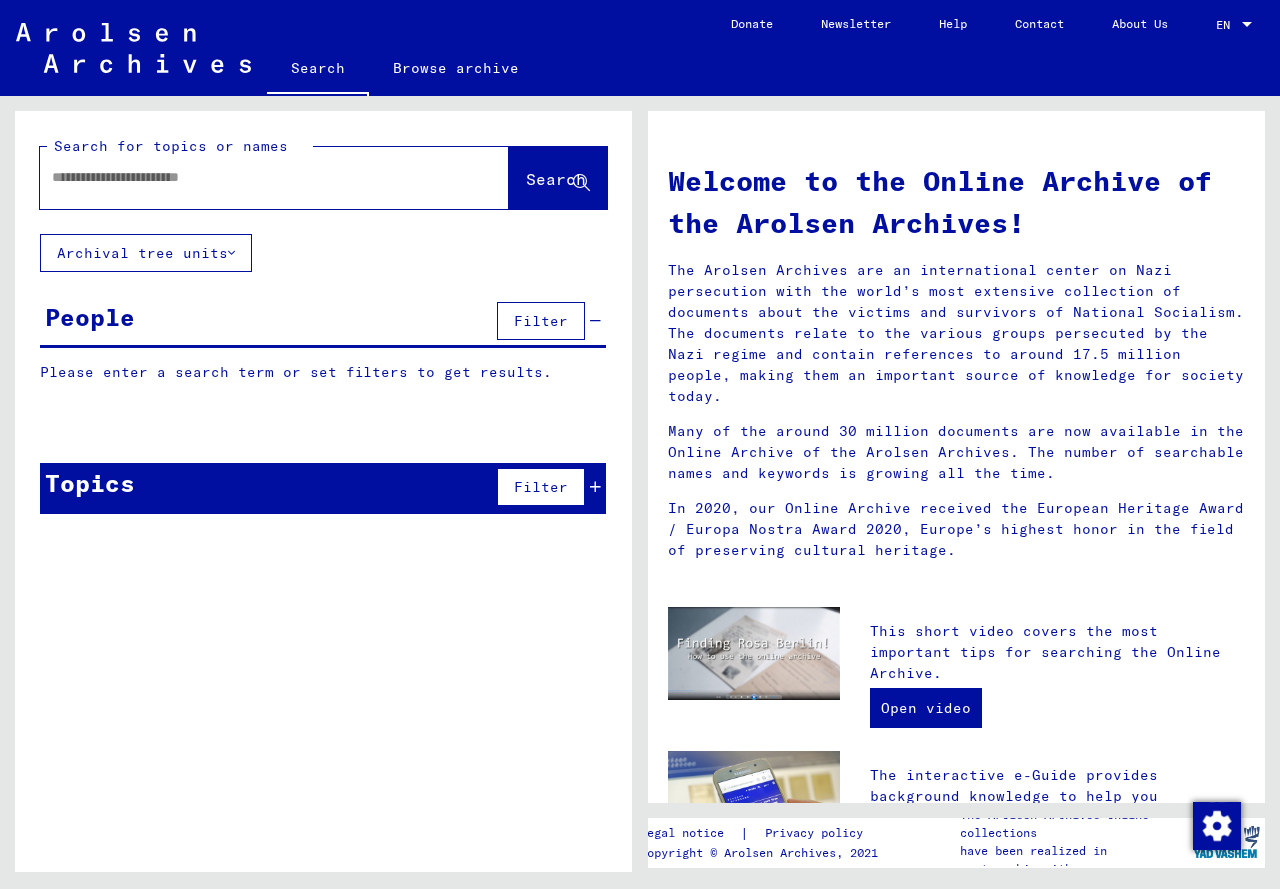 click at bounding box center [250, 177] 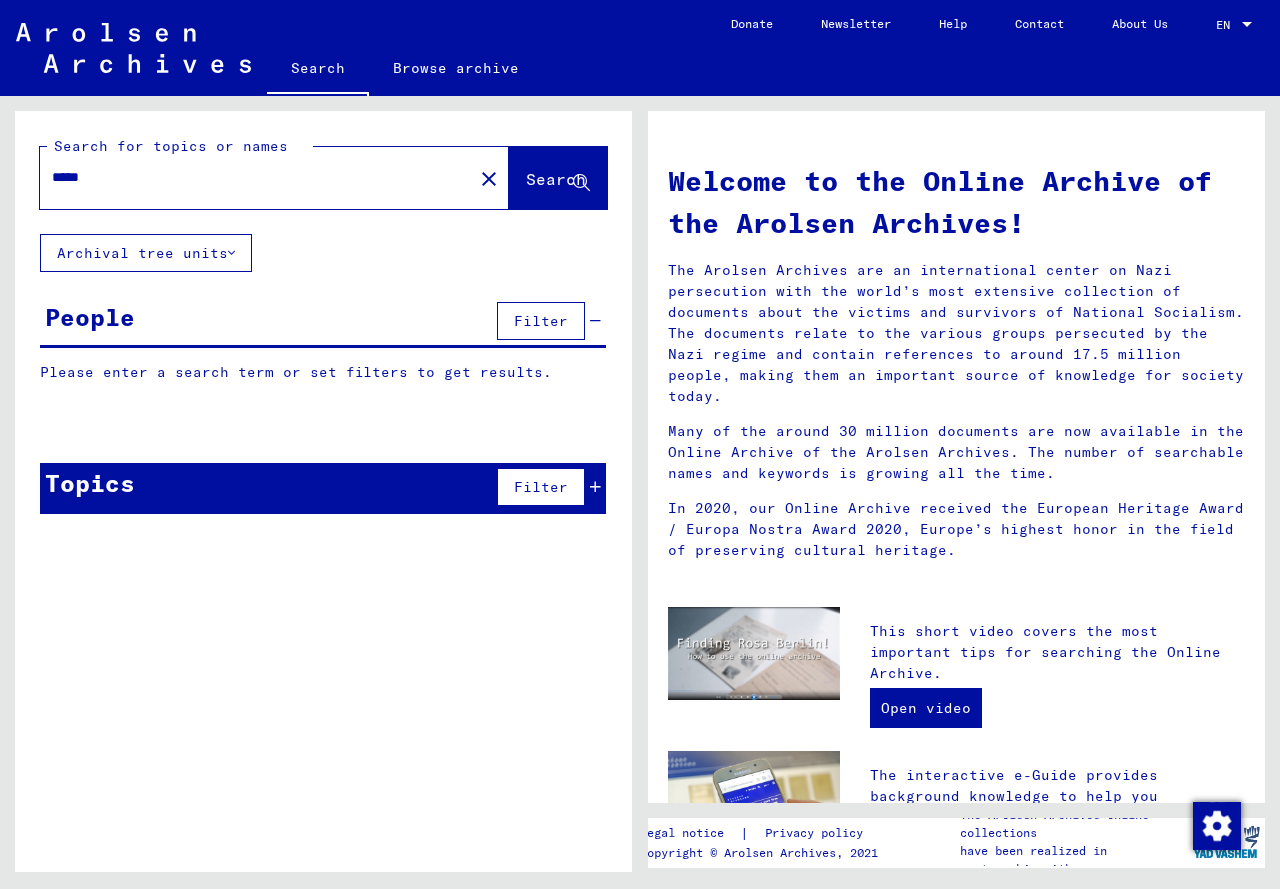 type on "*****" 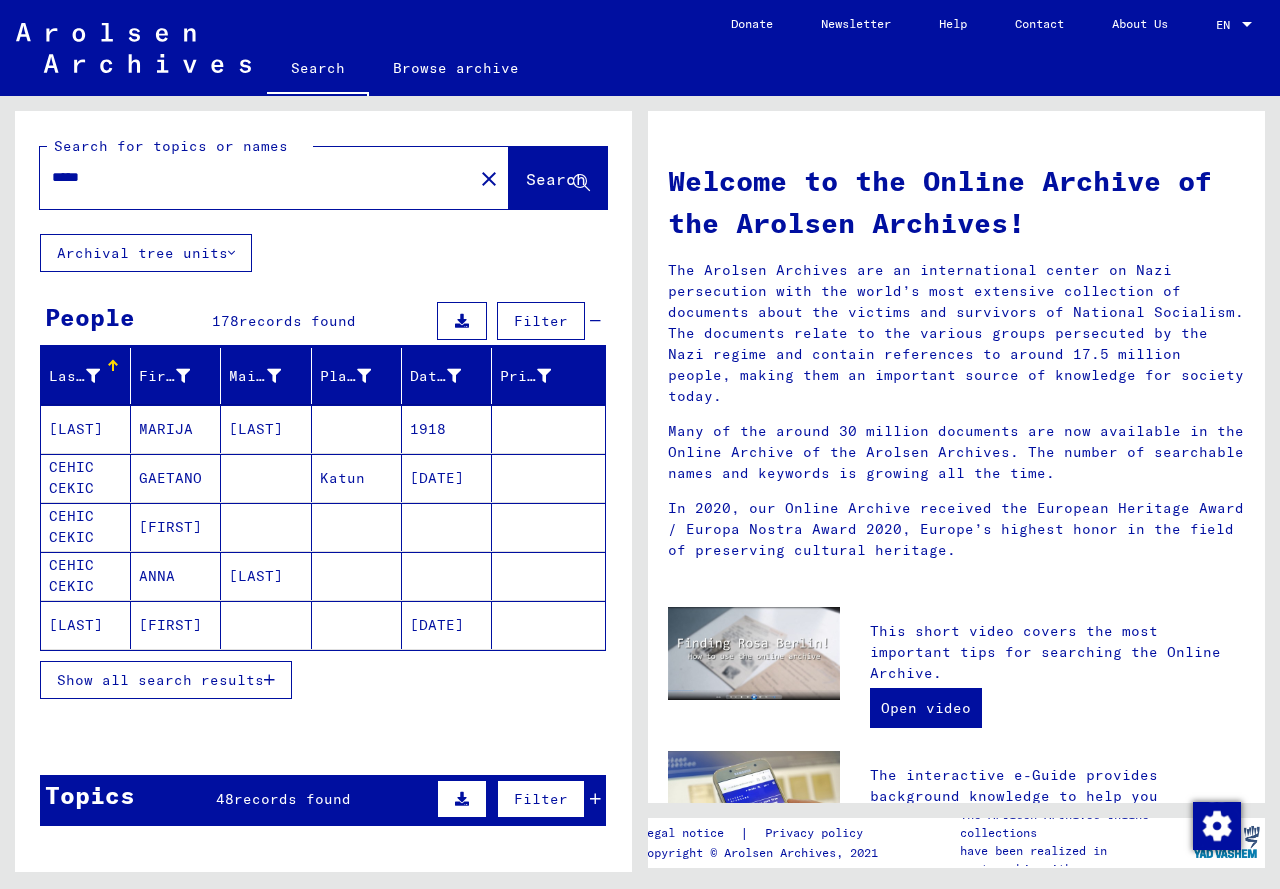 click on "Show all search results" at bounding box center [160, 680] 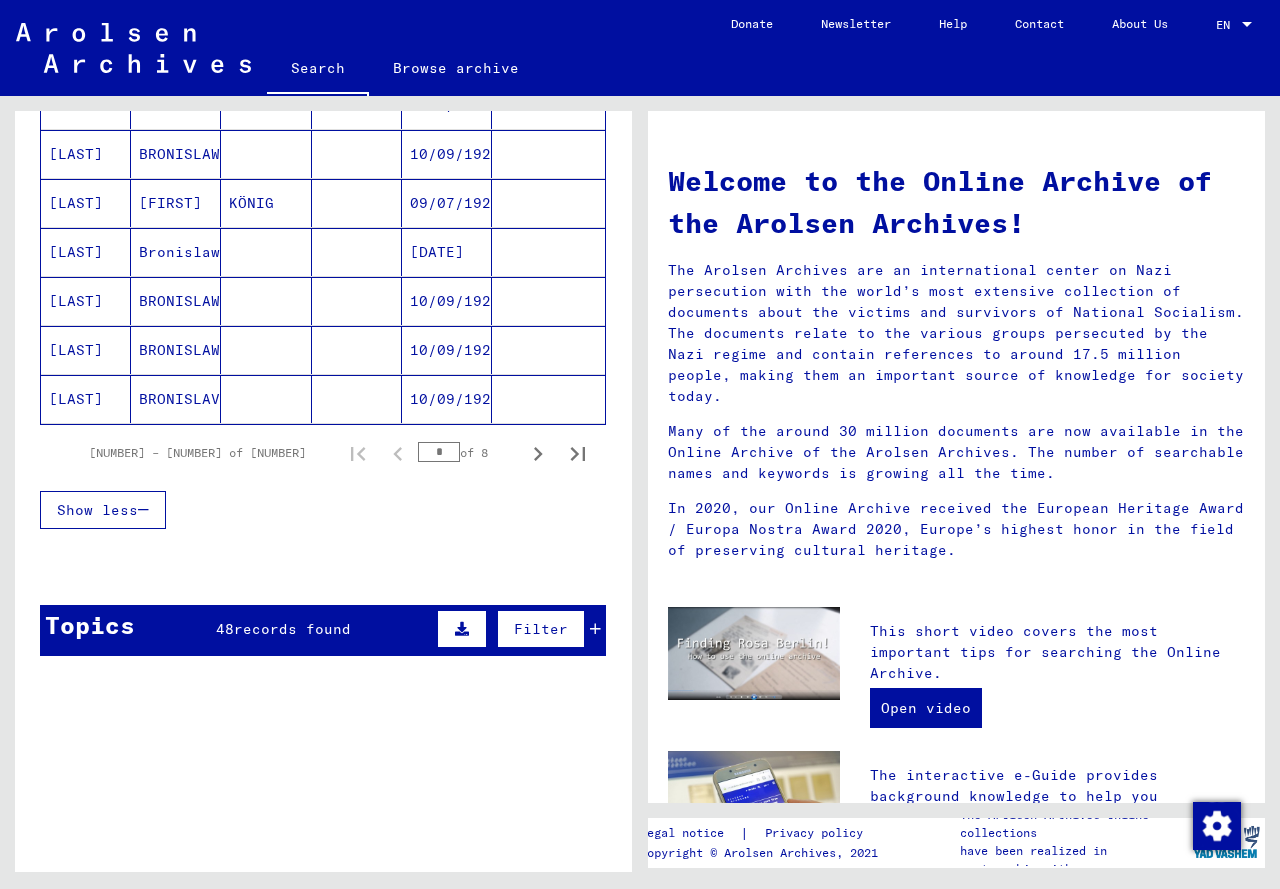 scroll, scrollTop: 1237, scrollLeft: 0, axis: vertical 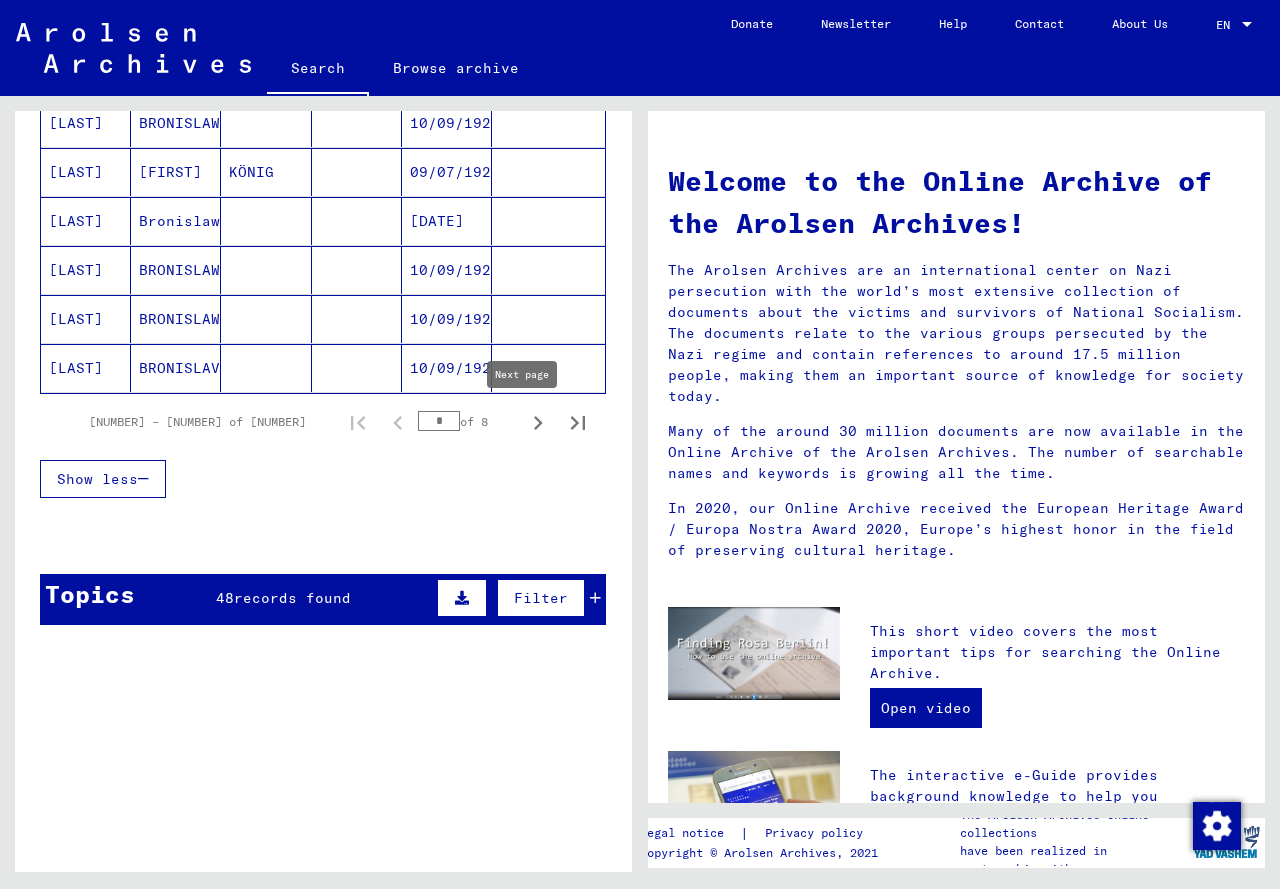 click 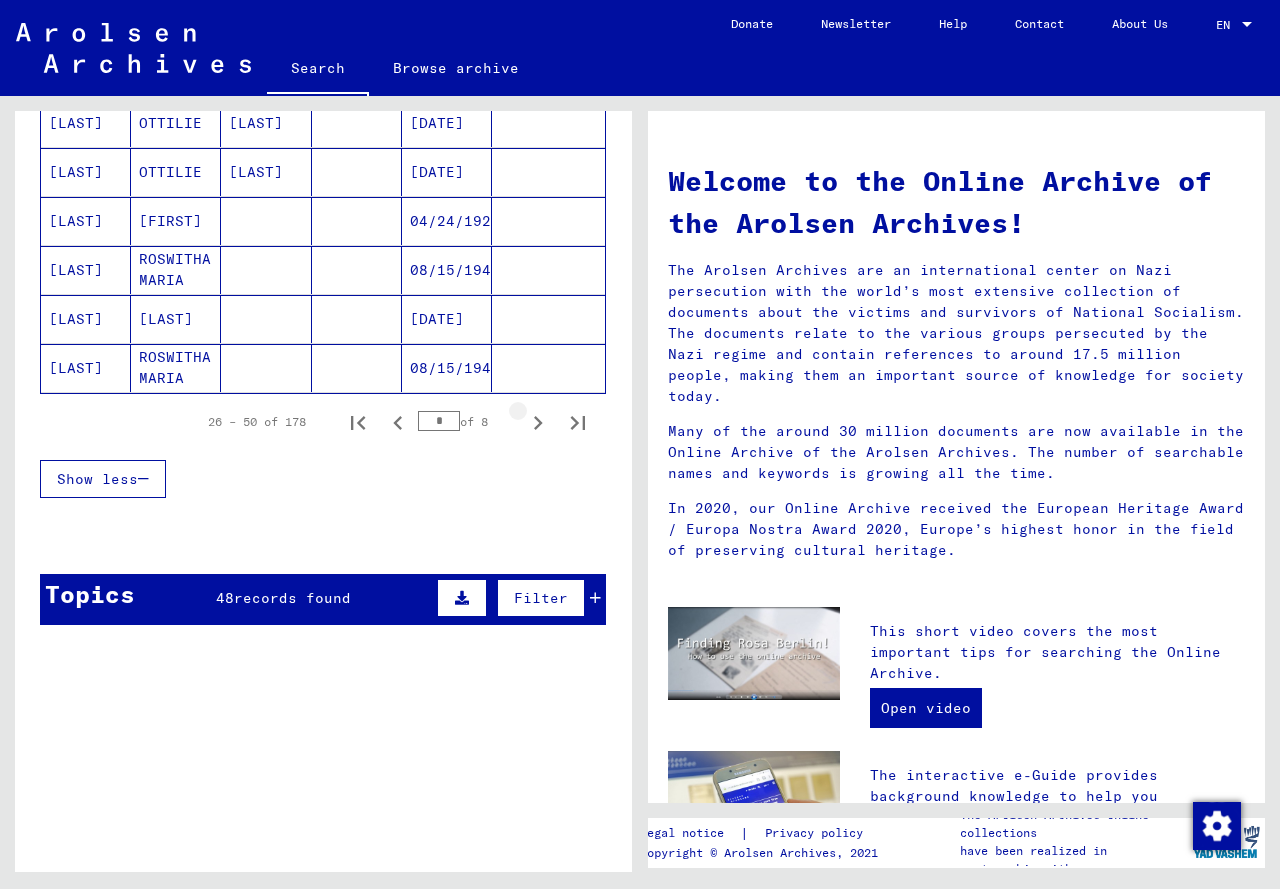 click 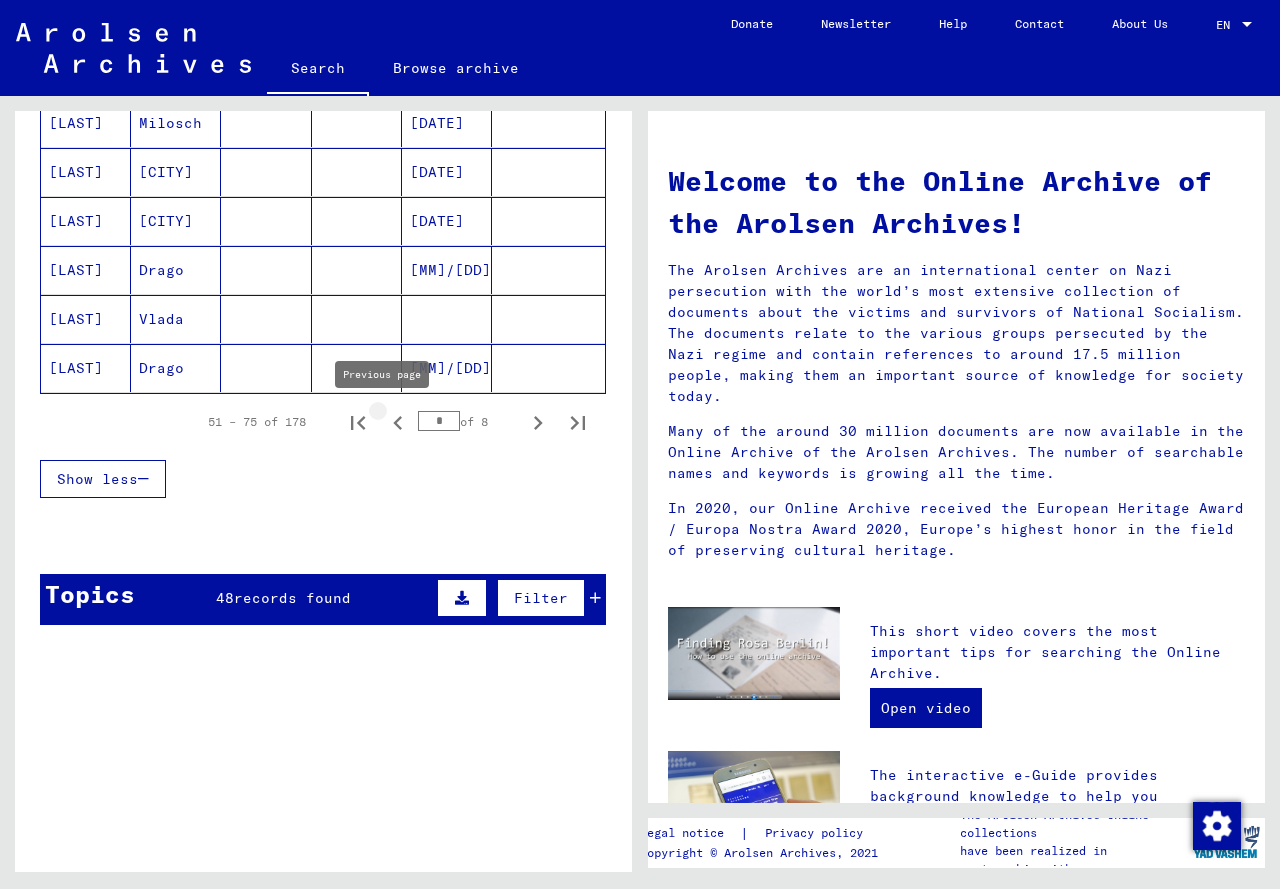 click 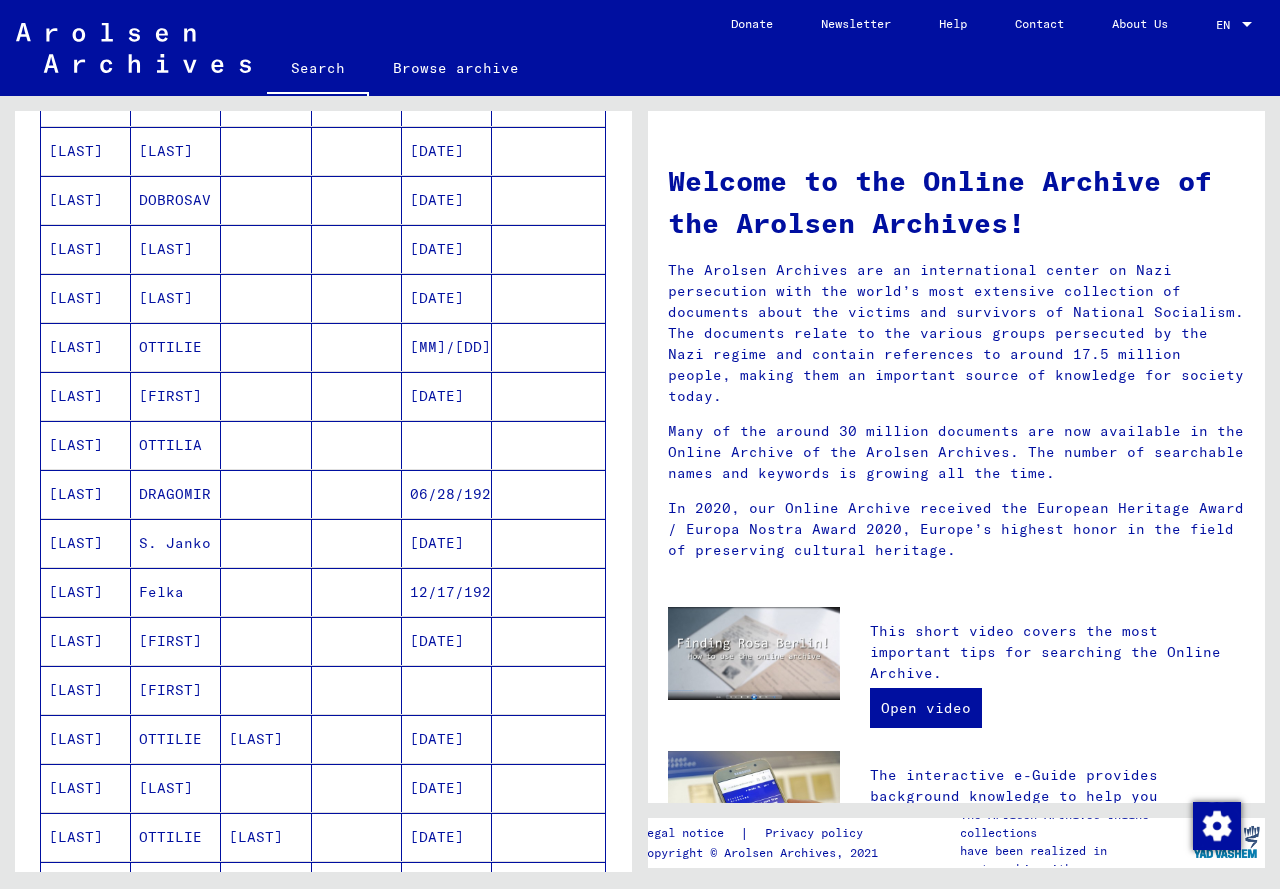 scroll, scrollTop: 1237, scrollLeft: 0, axis: vertical 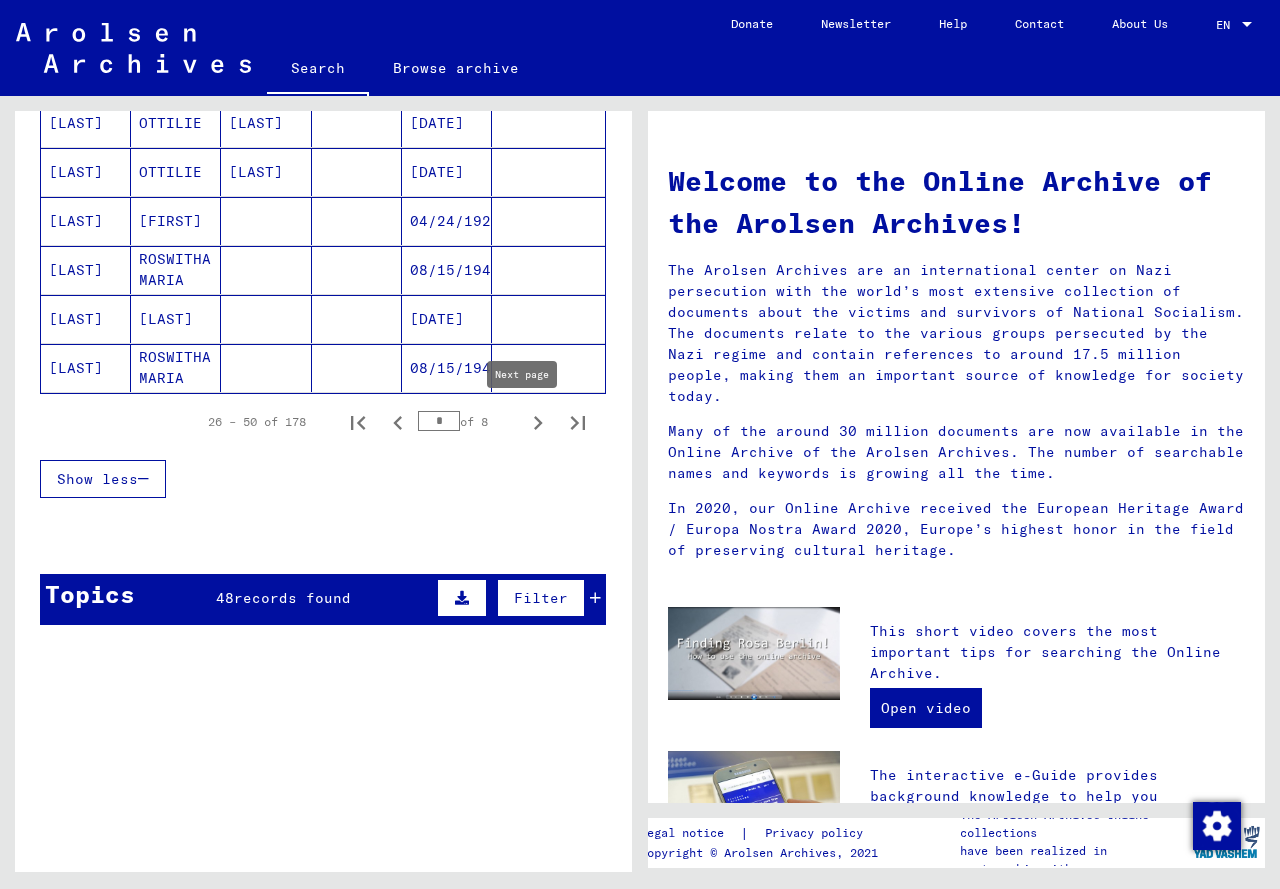 click 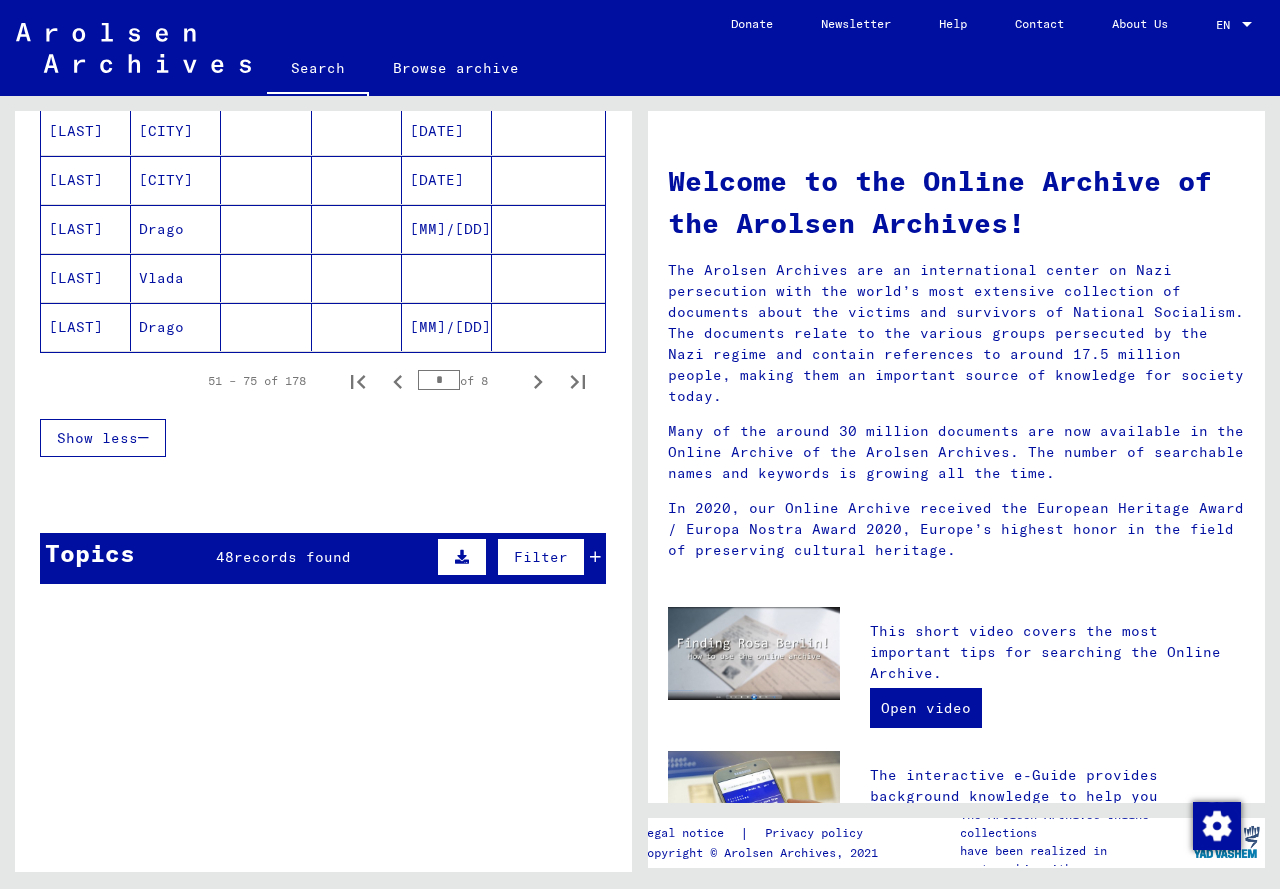 scroll, scrollTop: 1284, scrollLeft: 0, axis: vertical 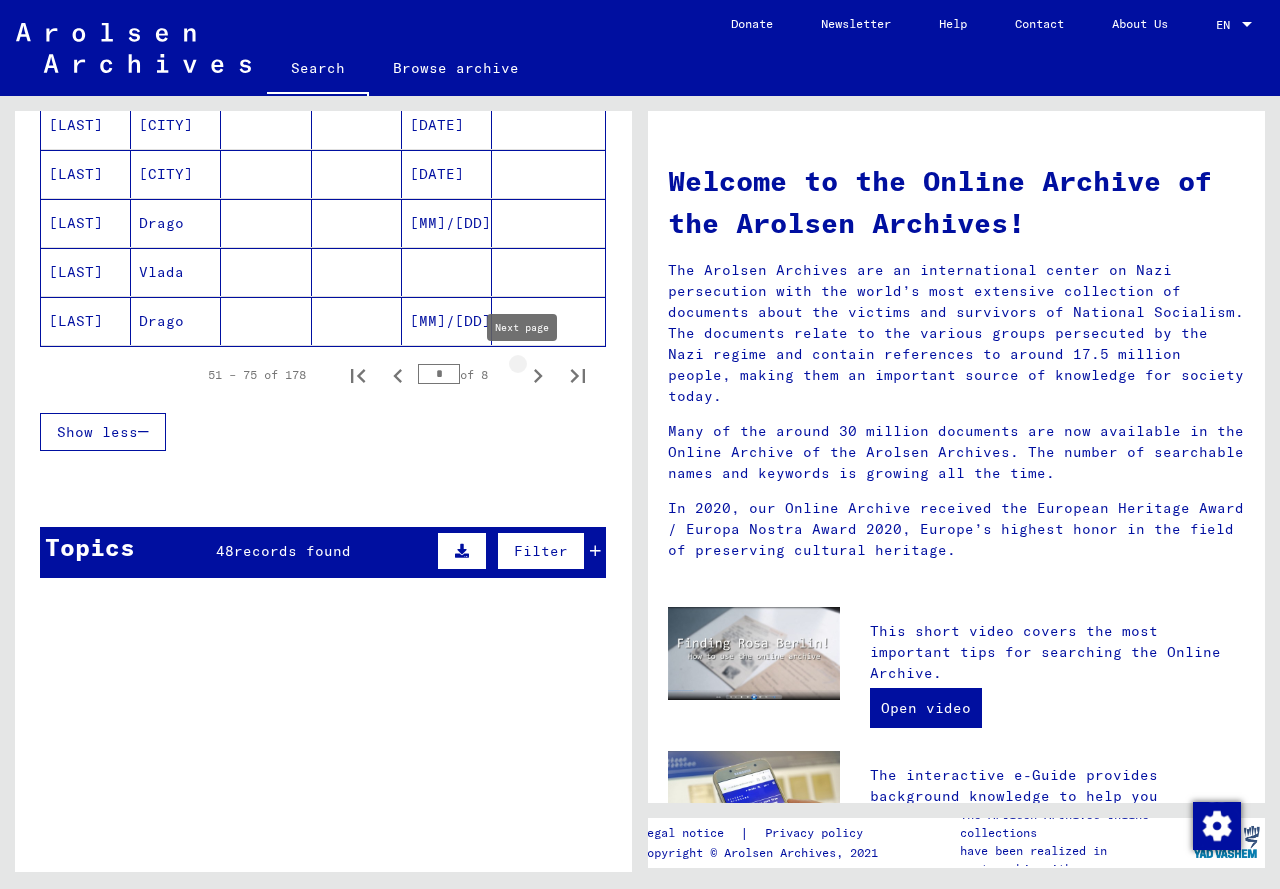 click 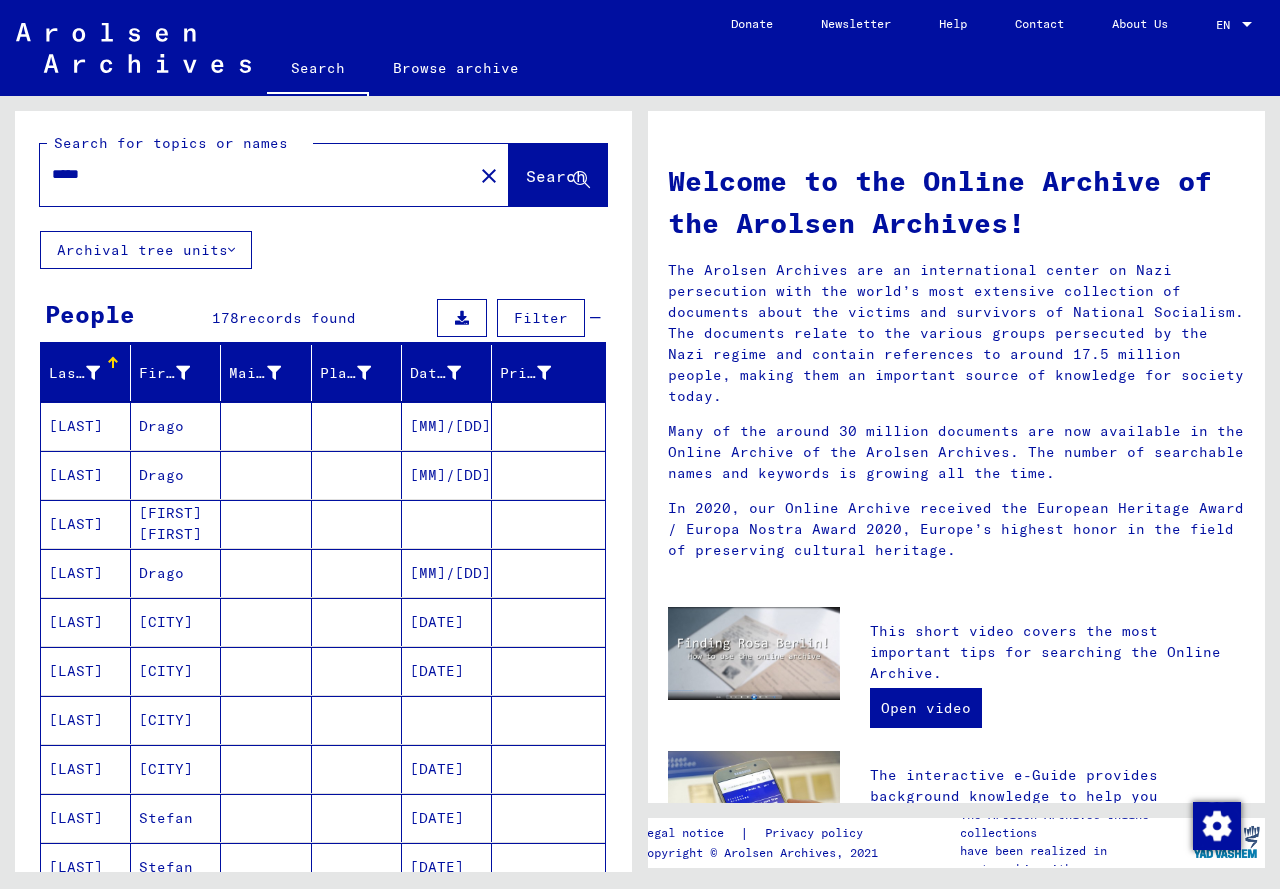 scroll, scrollTop: 0, scrollLeft: 0, axis: both 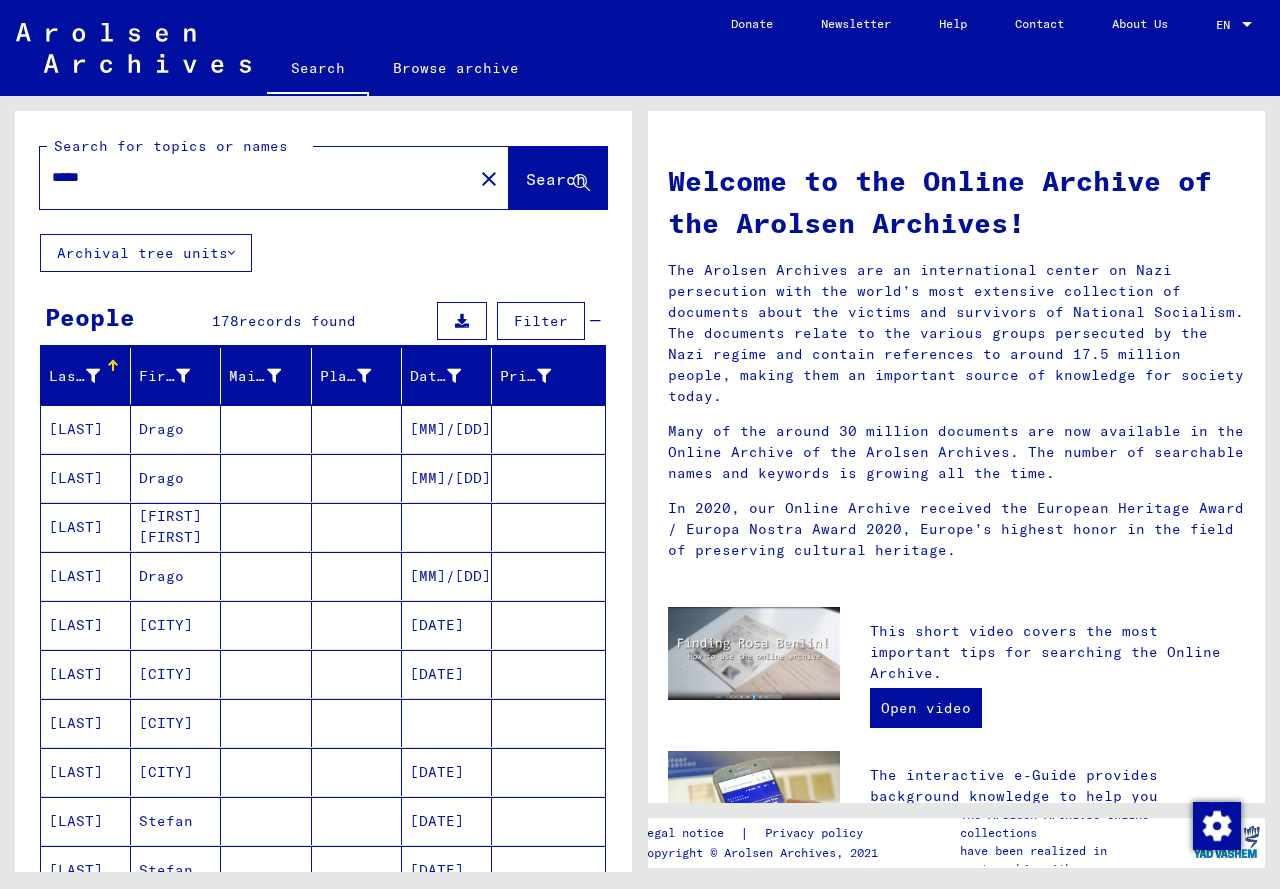 type 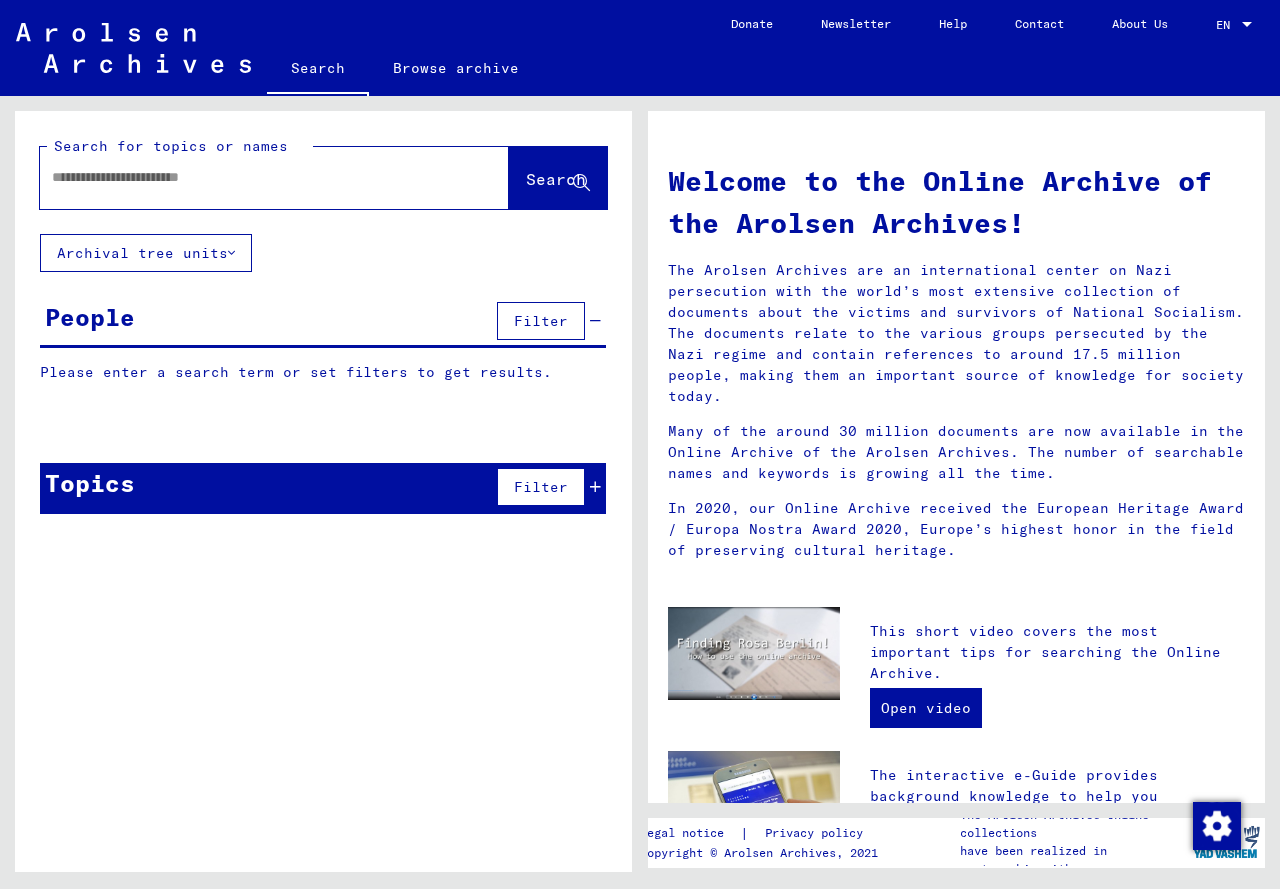 click at bounding box center [250, 177] 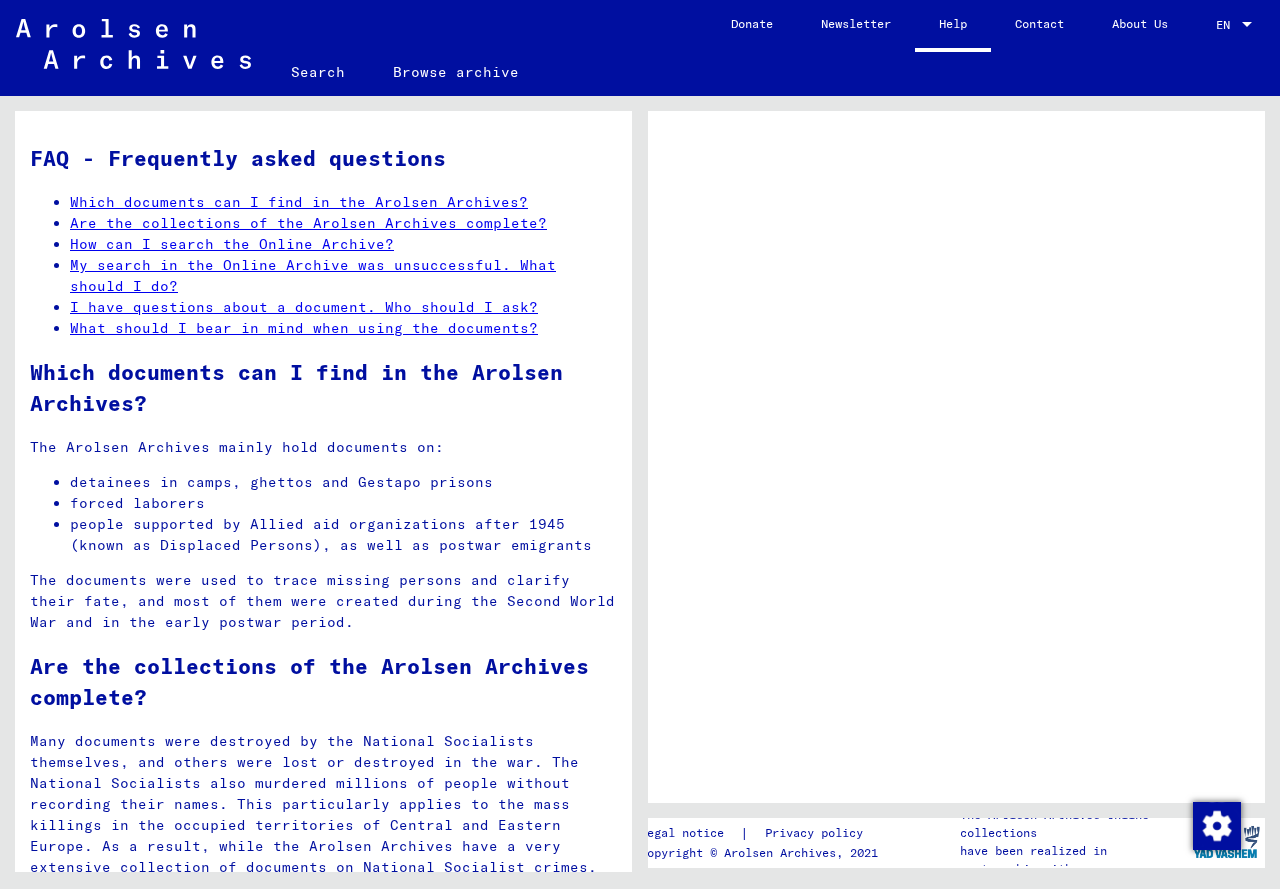 drag, startPoint x: 236, startPoint y: 321, endPoint x: 714, endPoint y: 433, distance: 490.946 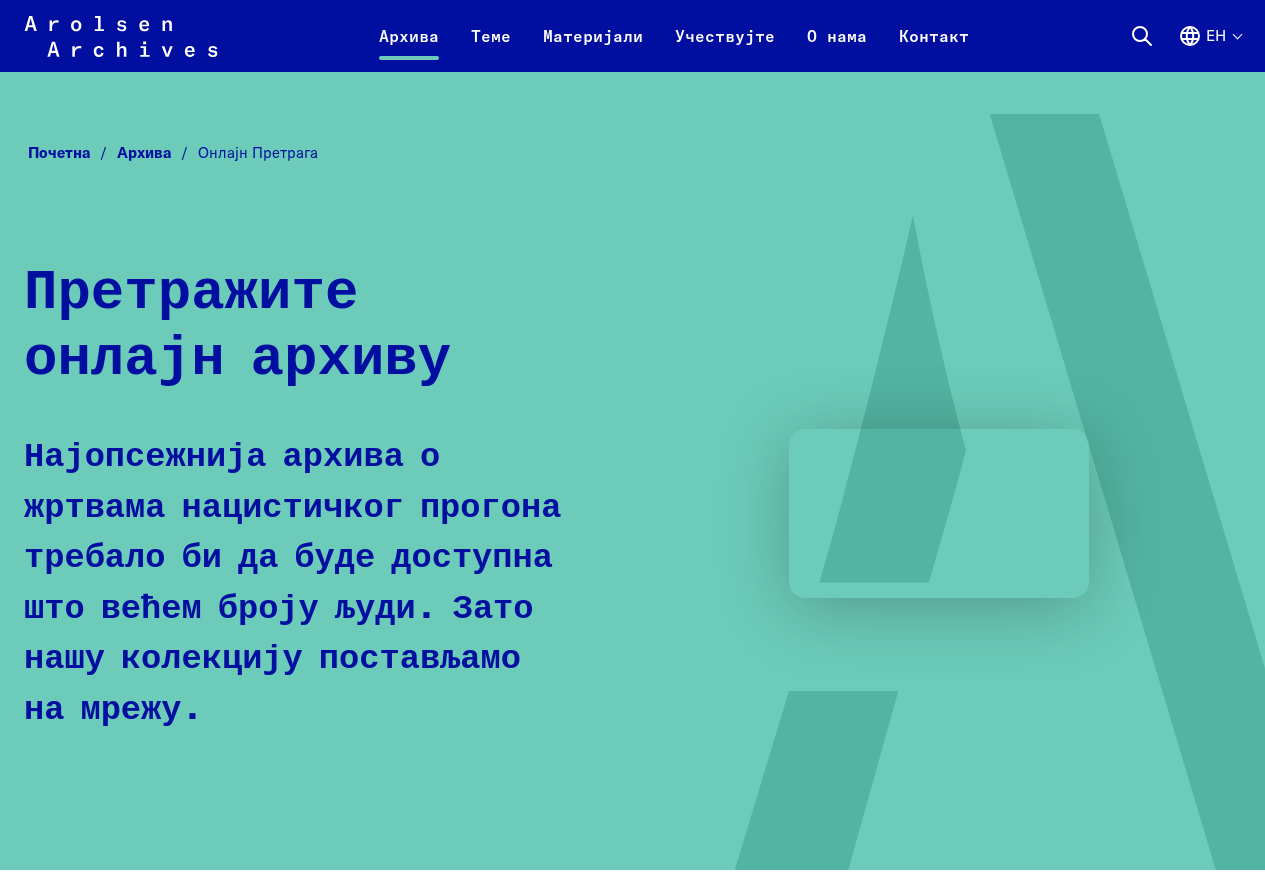 scroll, scrollTop: 0, scrollLeft: 0, axis: both 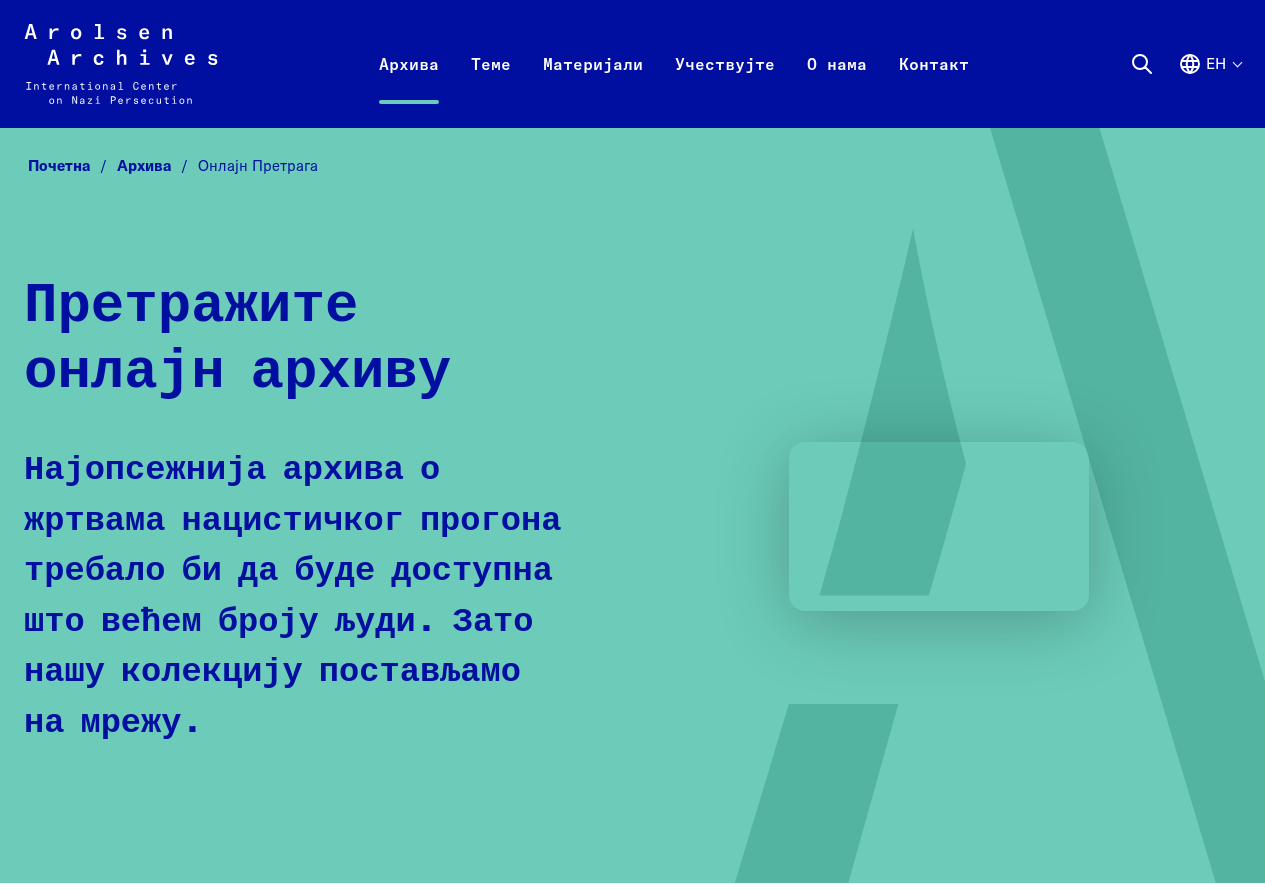 click on "ен" at bounding box center [1209, 88] 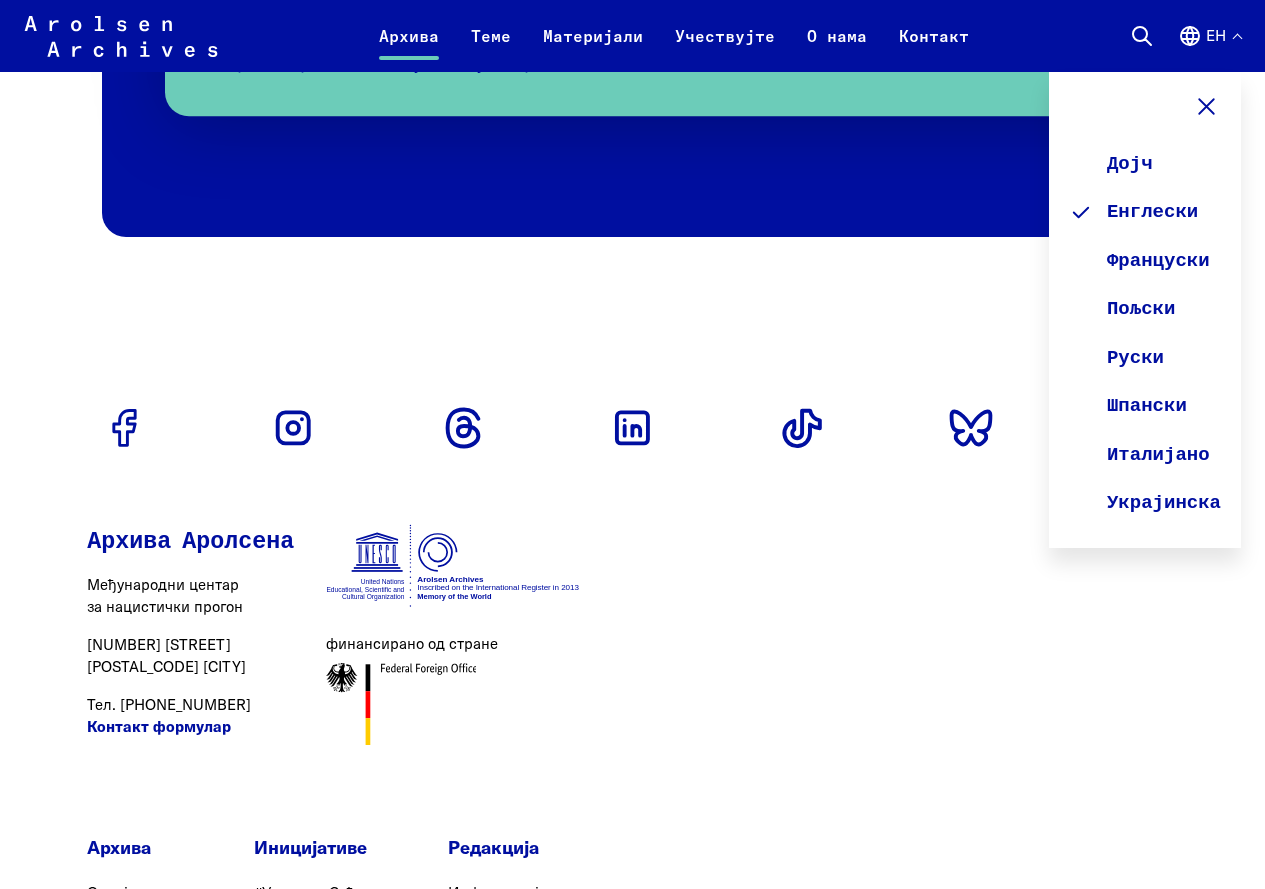 scroll, scrollTop: 4408, scrollLeft: 0, axis: vertical 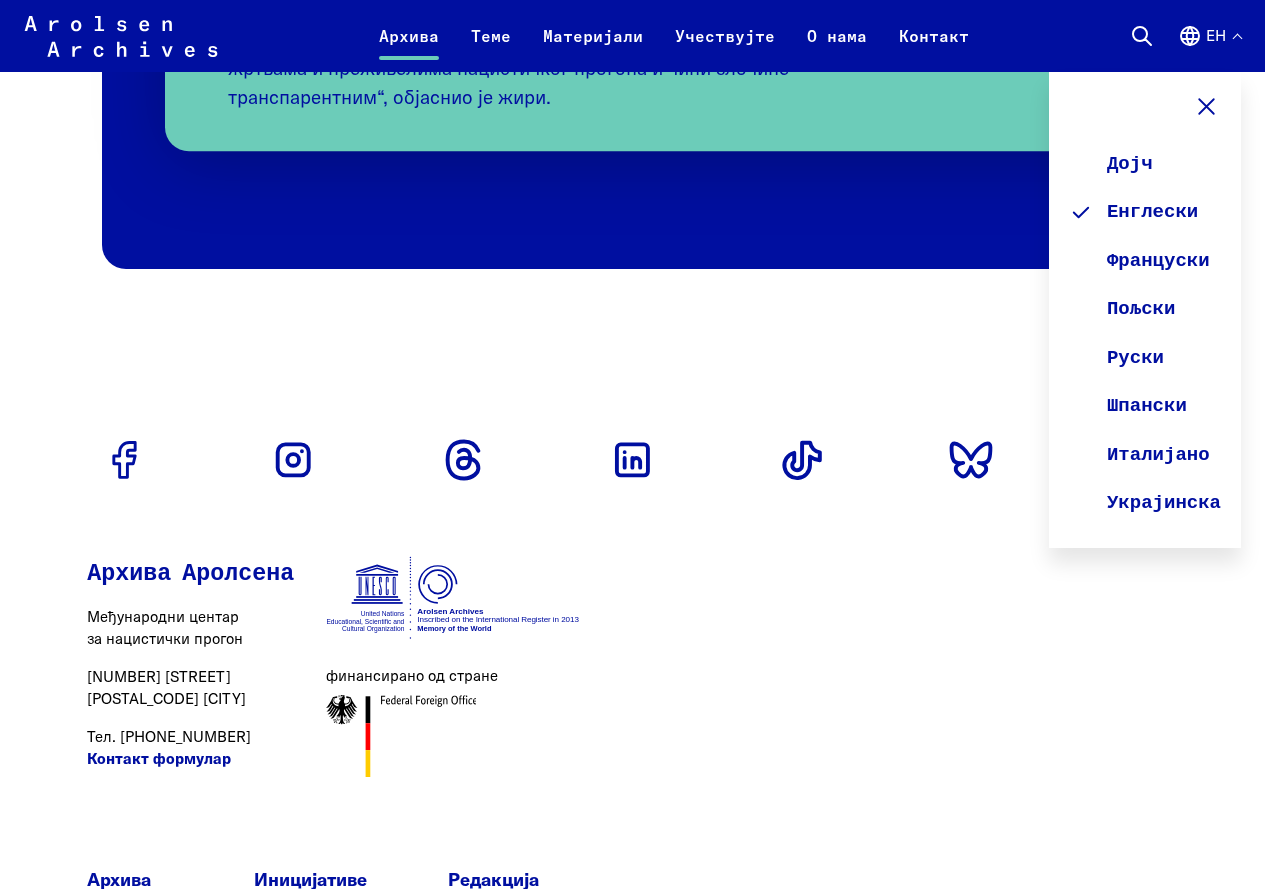 click 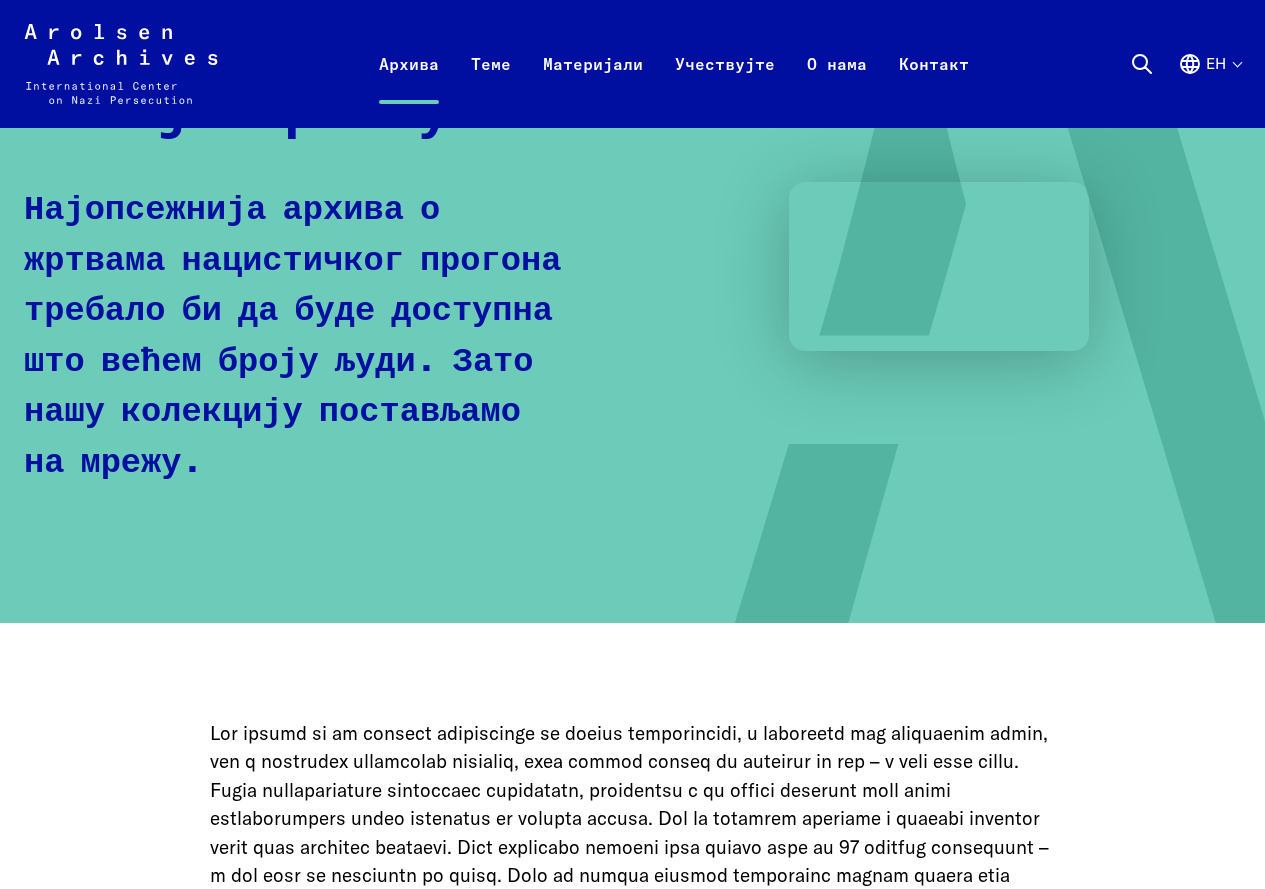 scroll, scrollTop: 0, scrollLeft: 0, axis: both 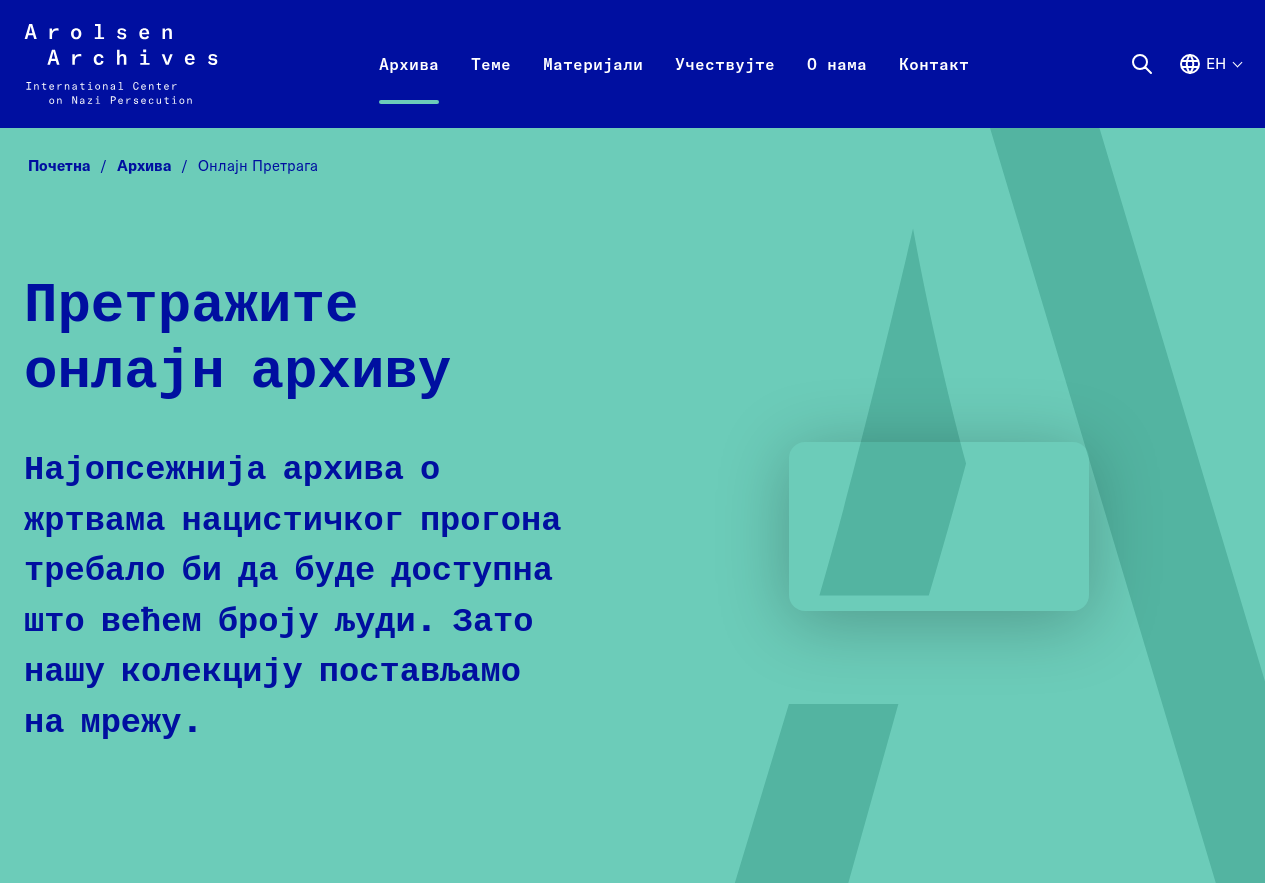 click on "Онлајн Претрага" at bounding box center (258, 165) 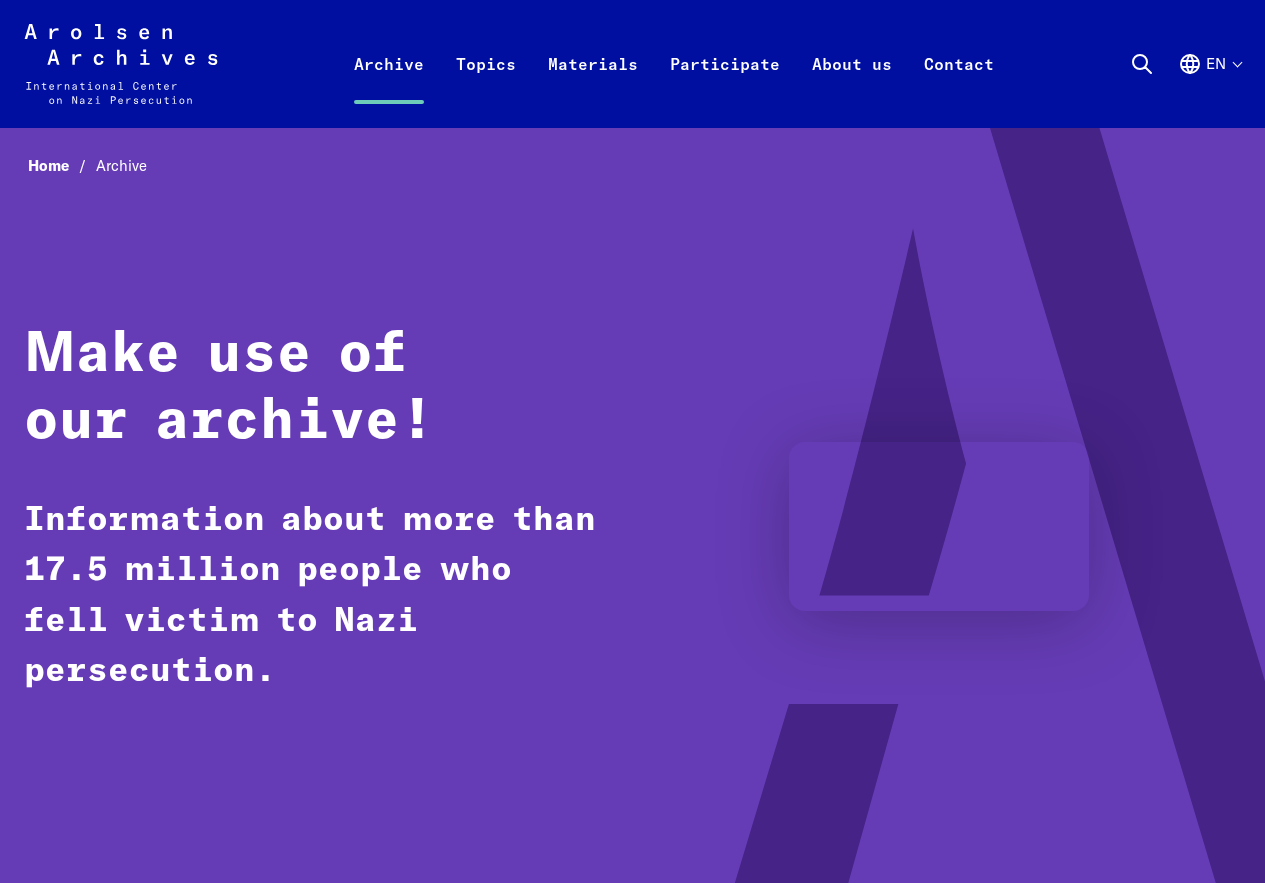 scroll, scrollTop: 0, scrollLeft: 0, axis: both 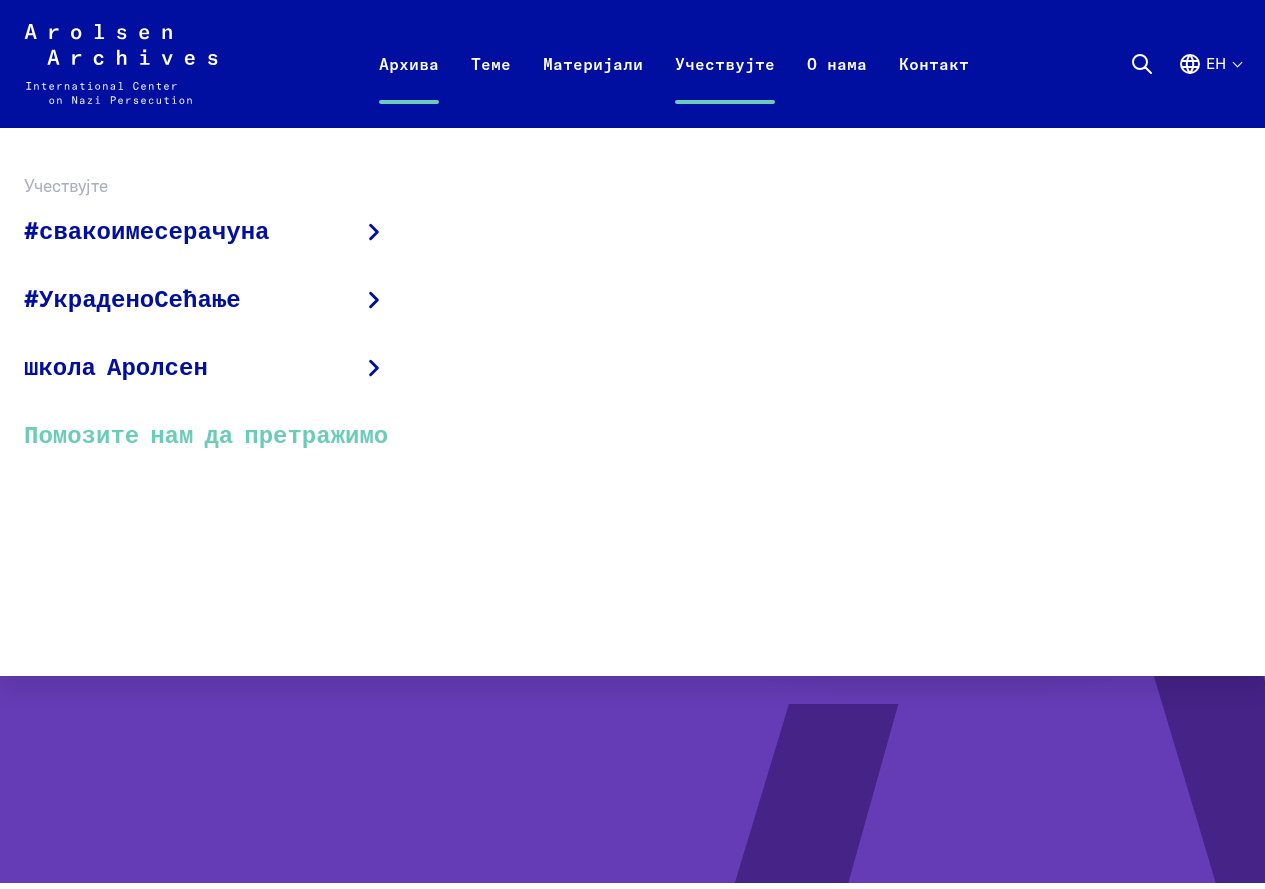 click on "Помозите нам да претражимо" at bounding box center [206, 436] 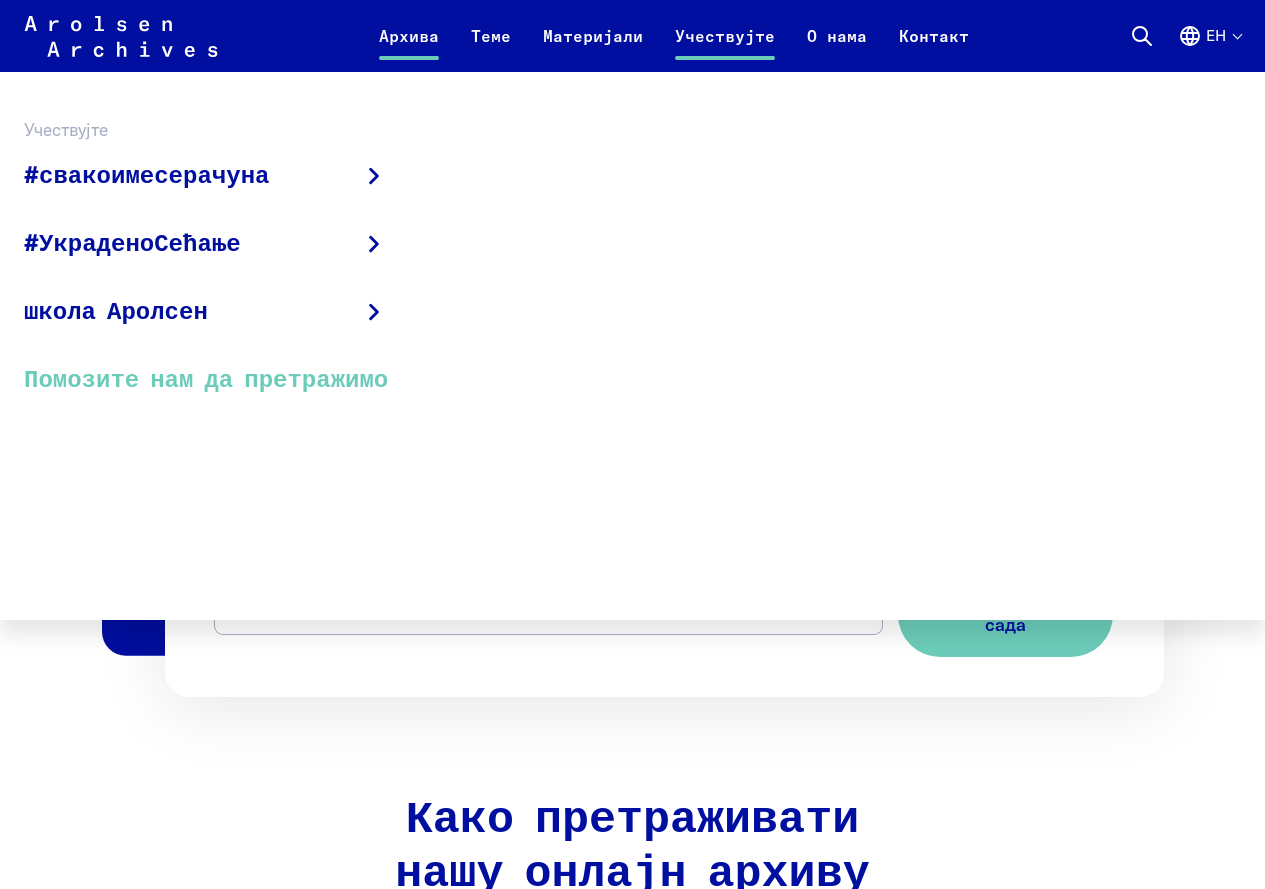 scroll, scrollTop: 933, scrollLeft: 0, axis: vertical 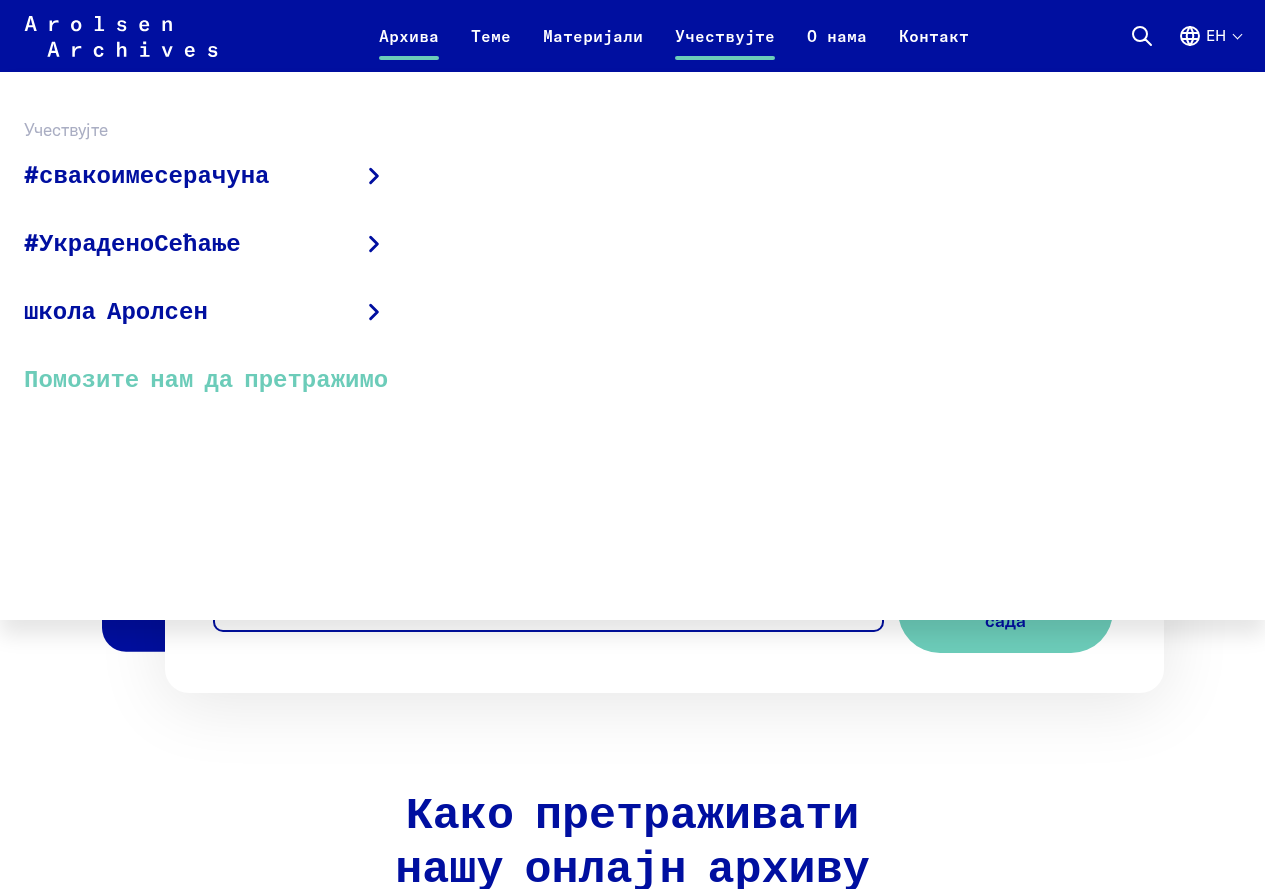 click on "Претраживани термин" at bounding box center [548, 599] 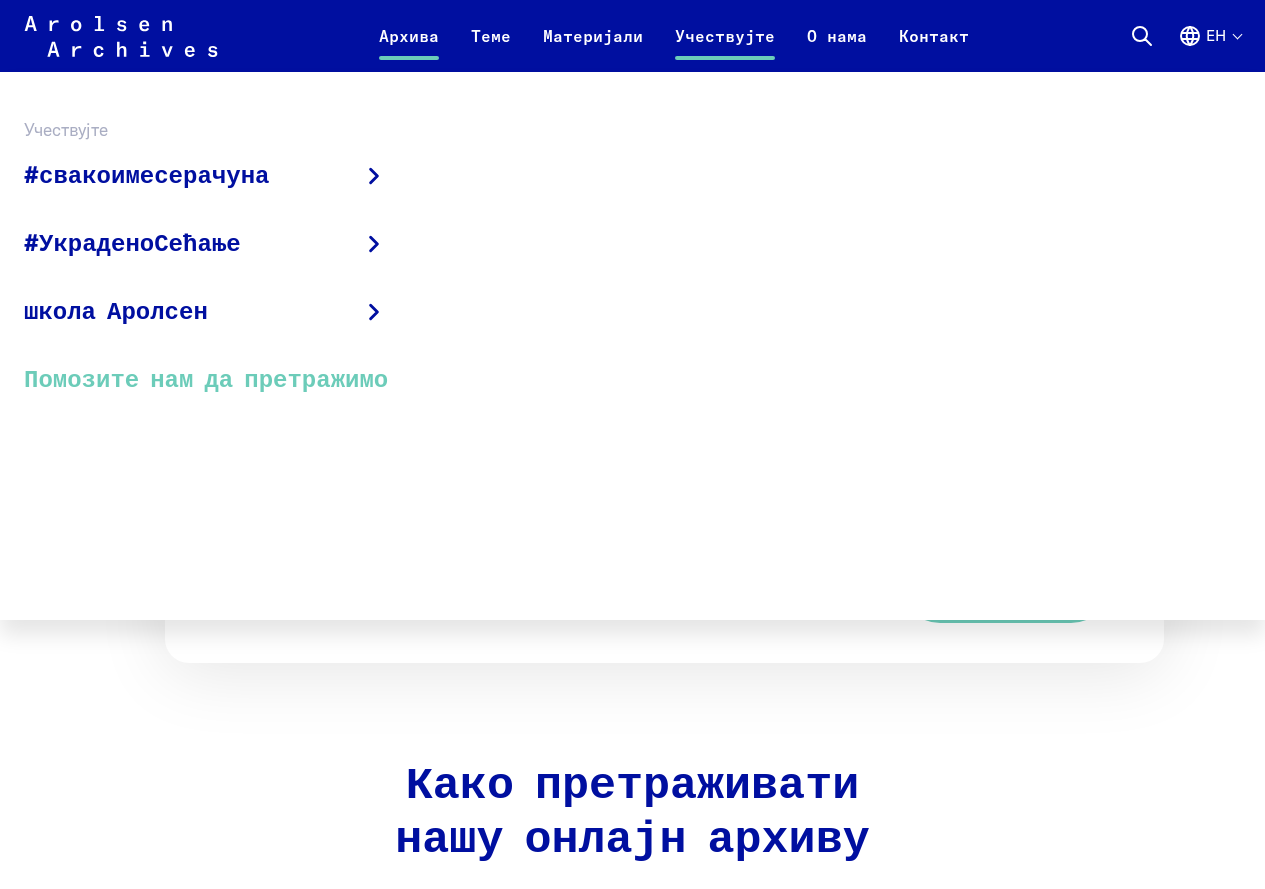 scroll, scrollTop: 933, scrollLeft: 0, axis: vertical 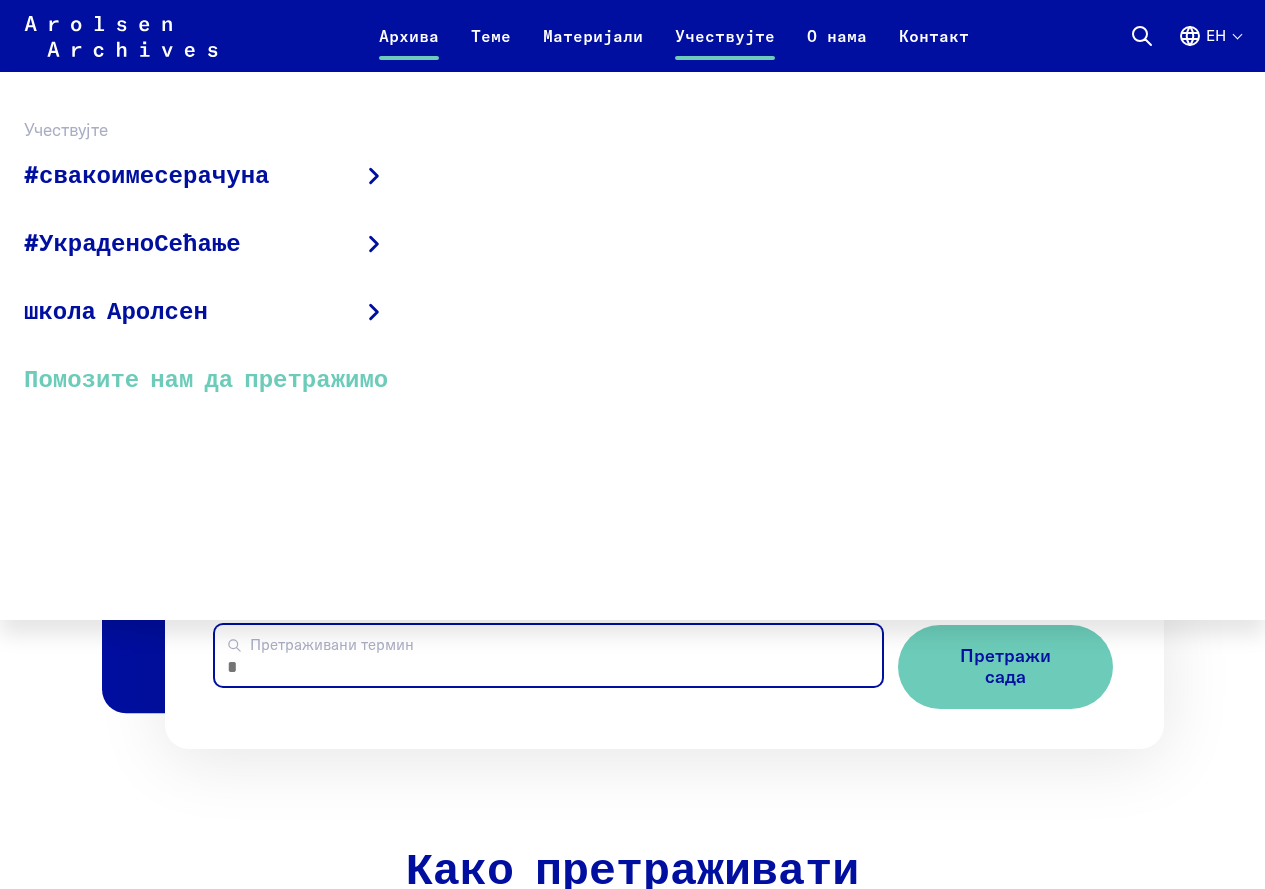 click on "Претраживани термин" at bounding box center [548, 655] 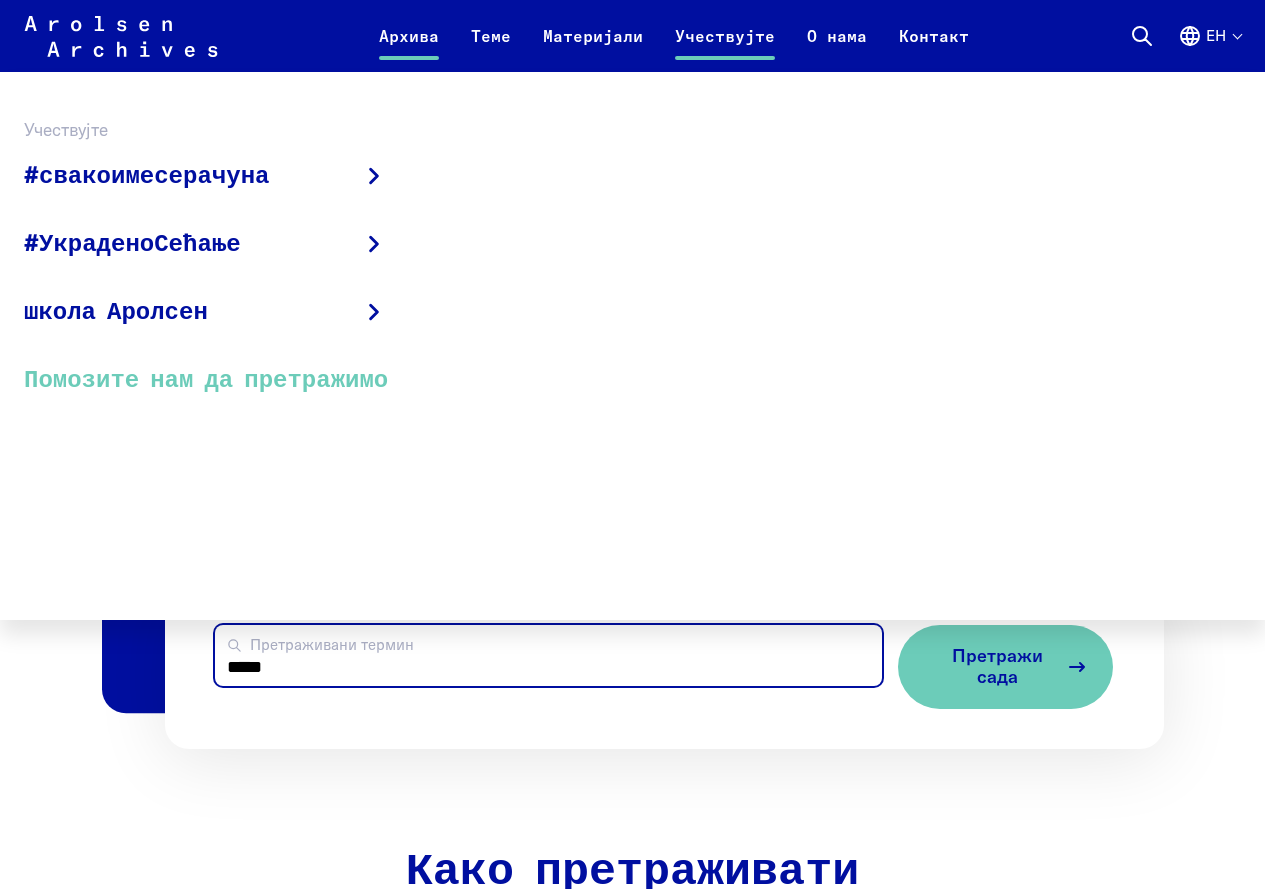 type on "*****" 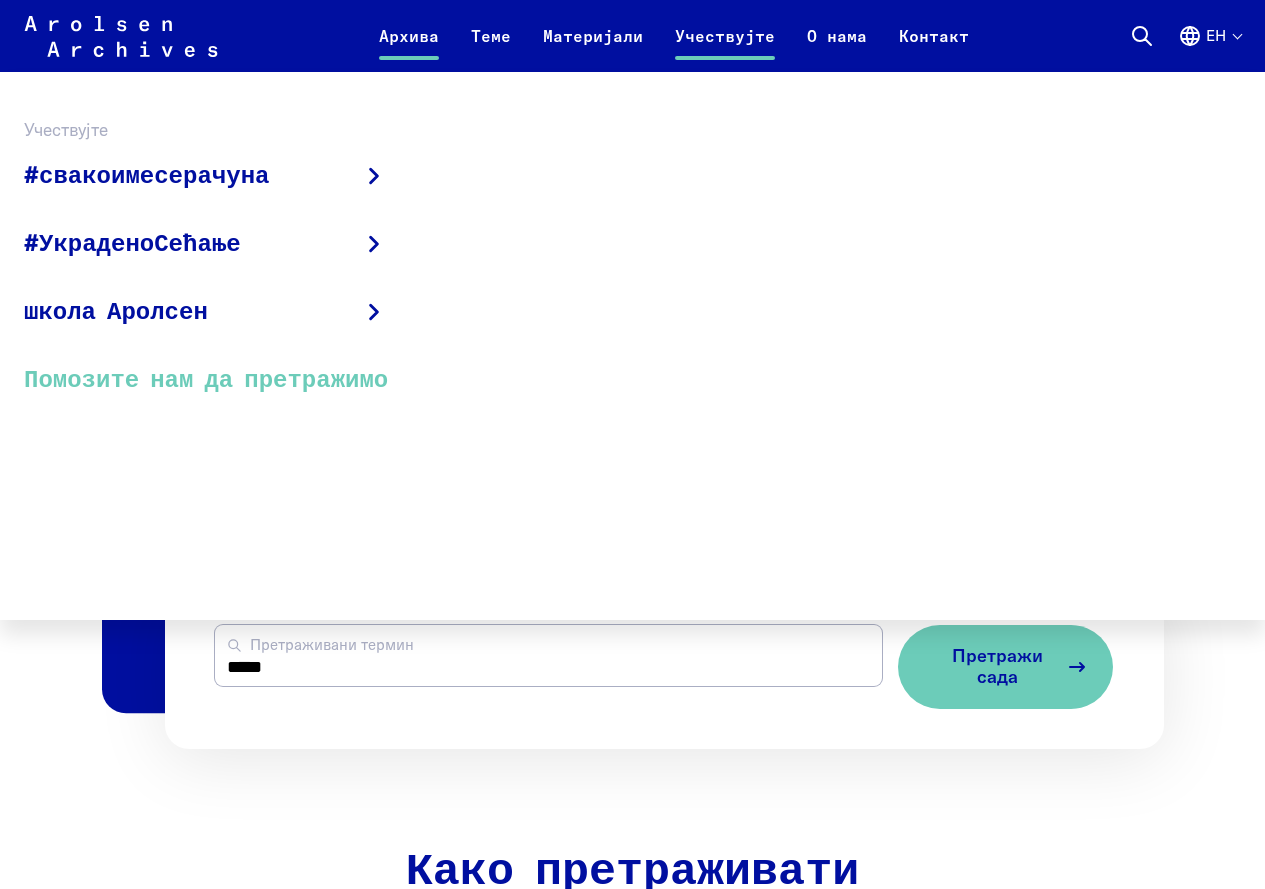 click on "Претражи сада" at bounding box center (997, 666) 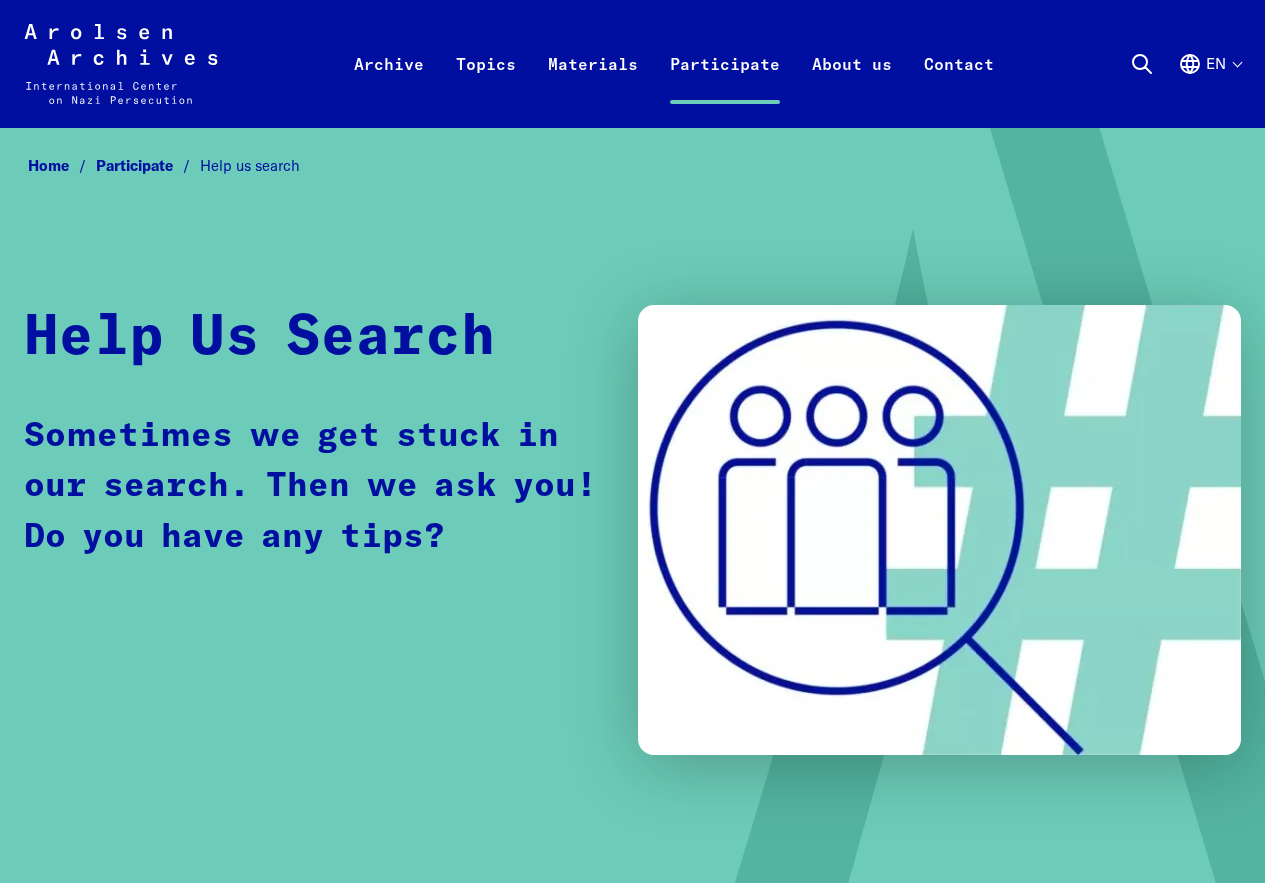 scroll, scrollTop: 0, scrollLeft: 0, axis: both 